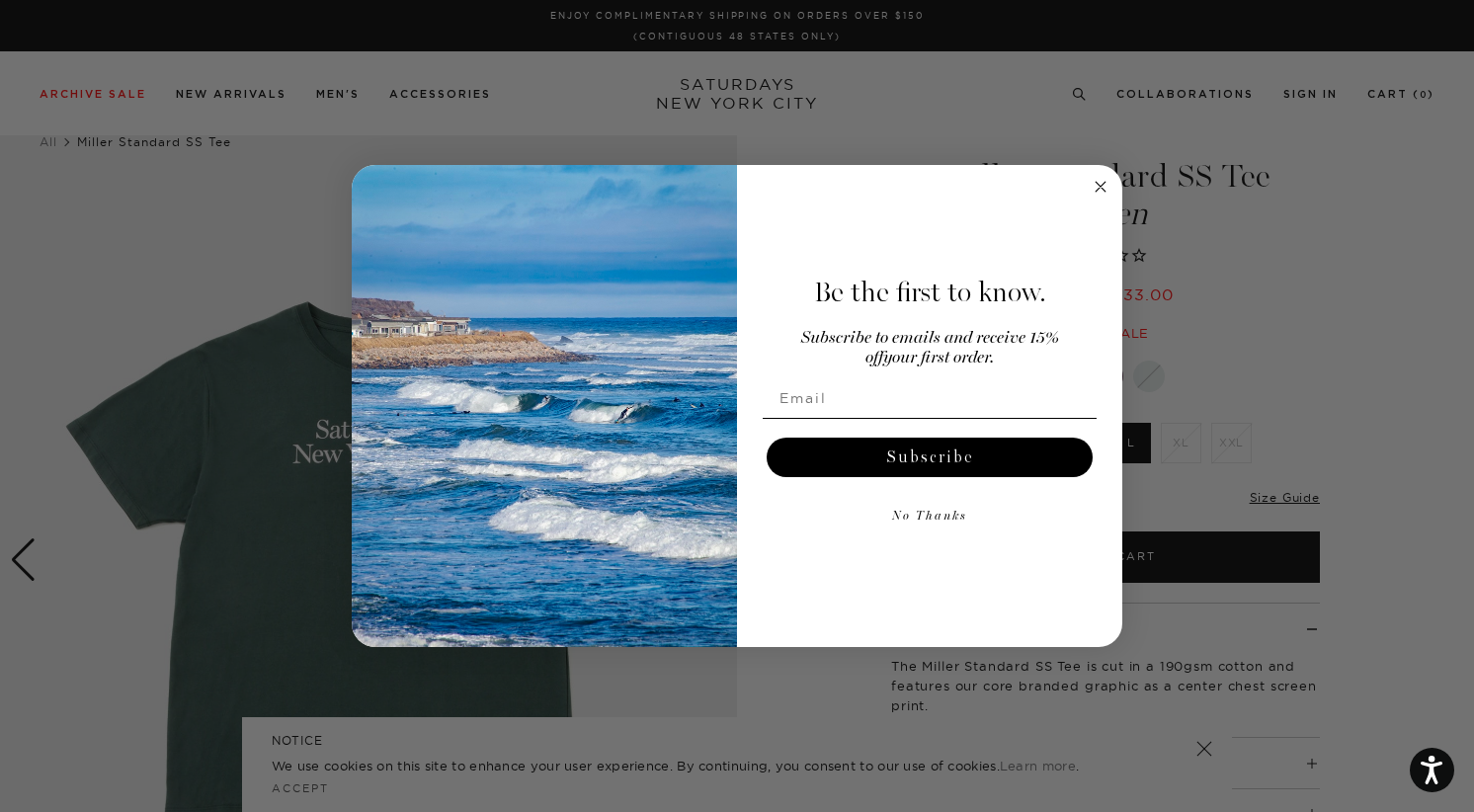 scroll, scrollTop: 0, scrollLeft: 0, axis: both 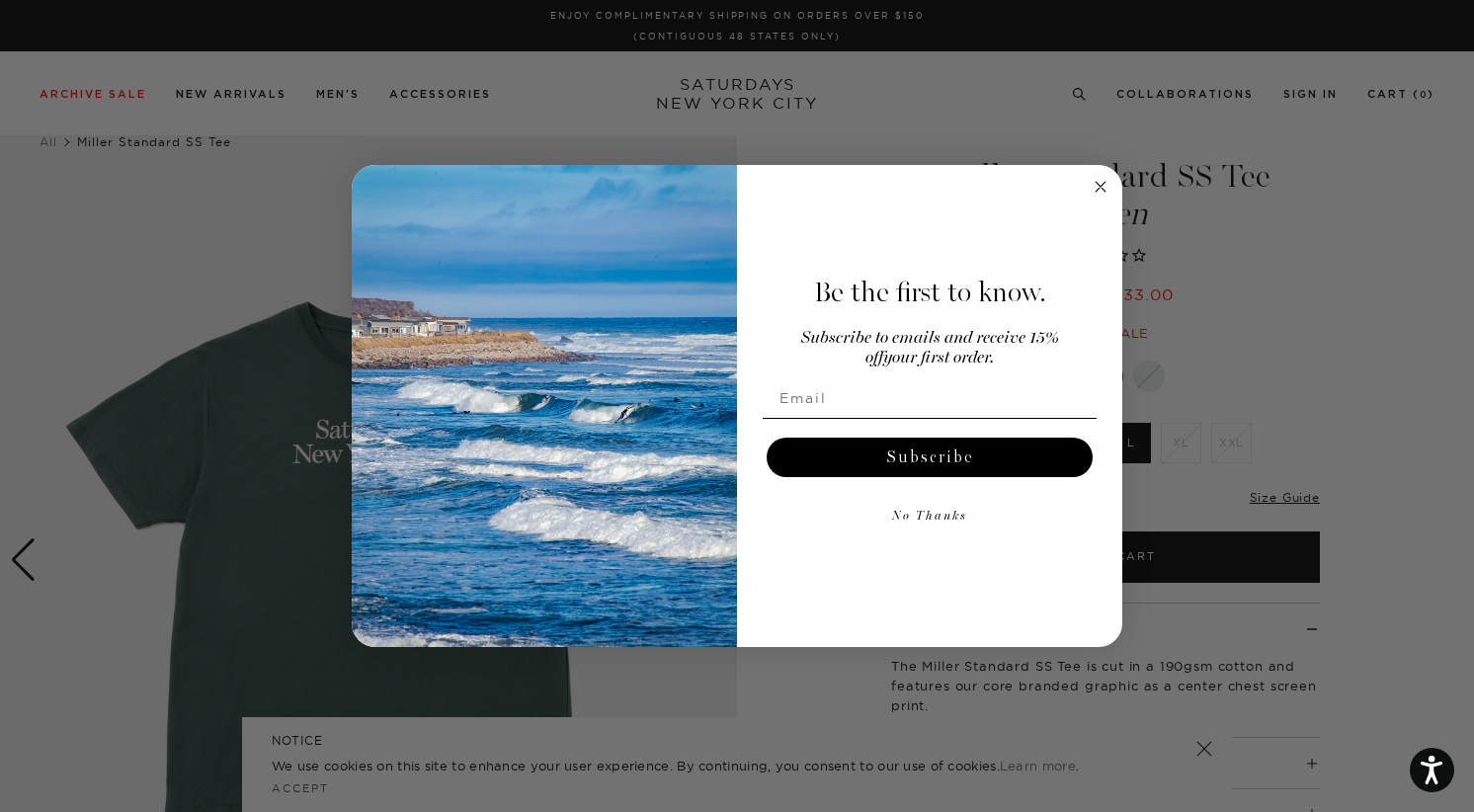 click 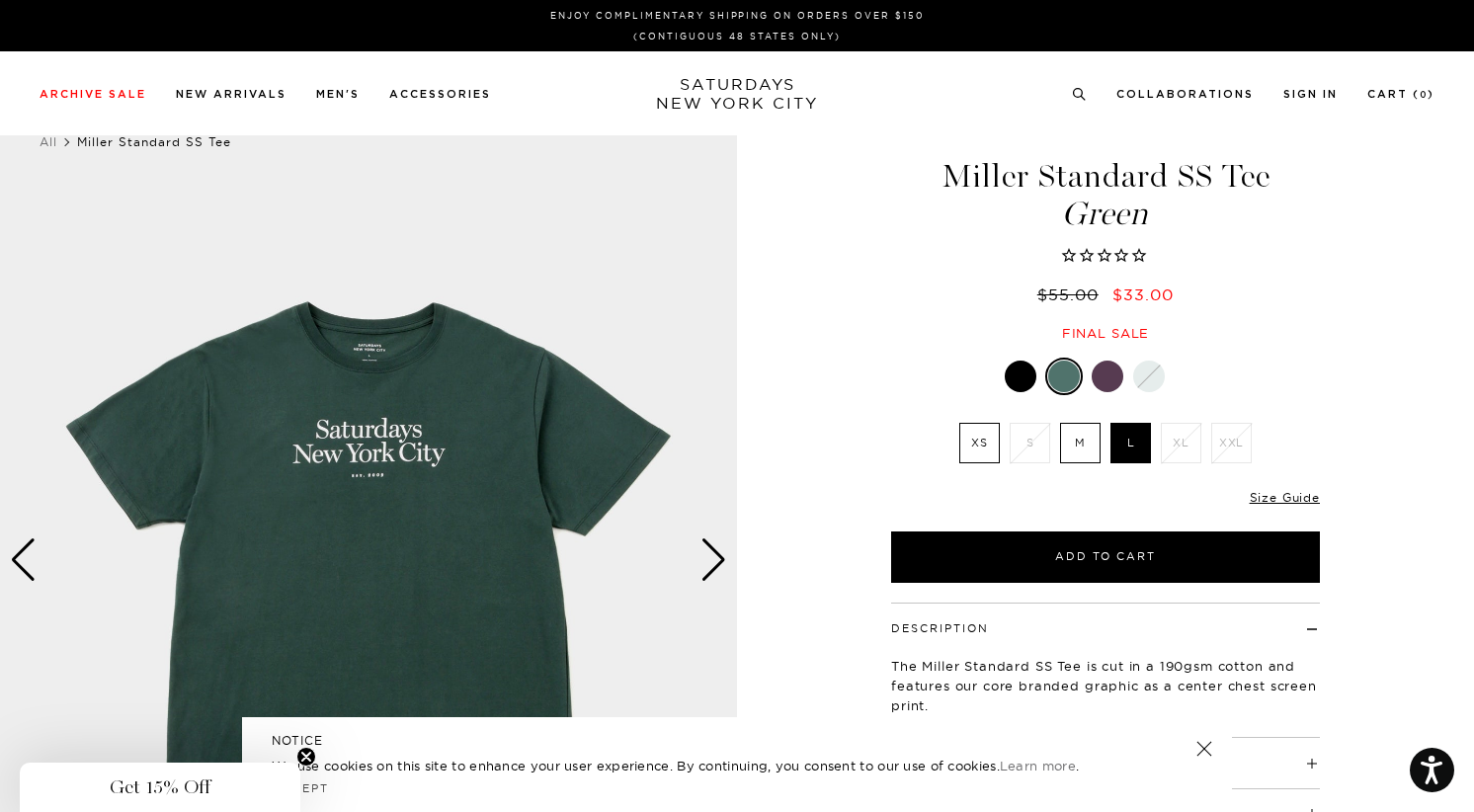 scroll, scrollTop: 355, scrollLeft: 0, axis: vertical 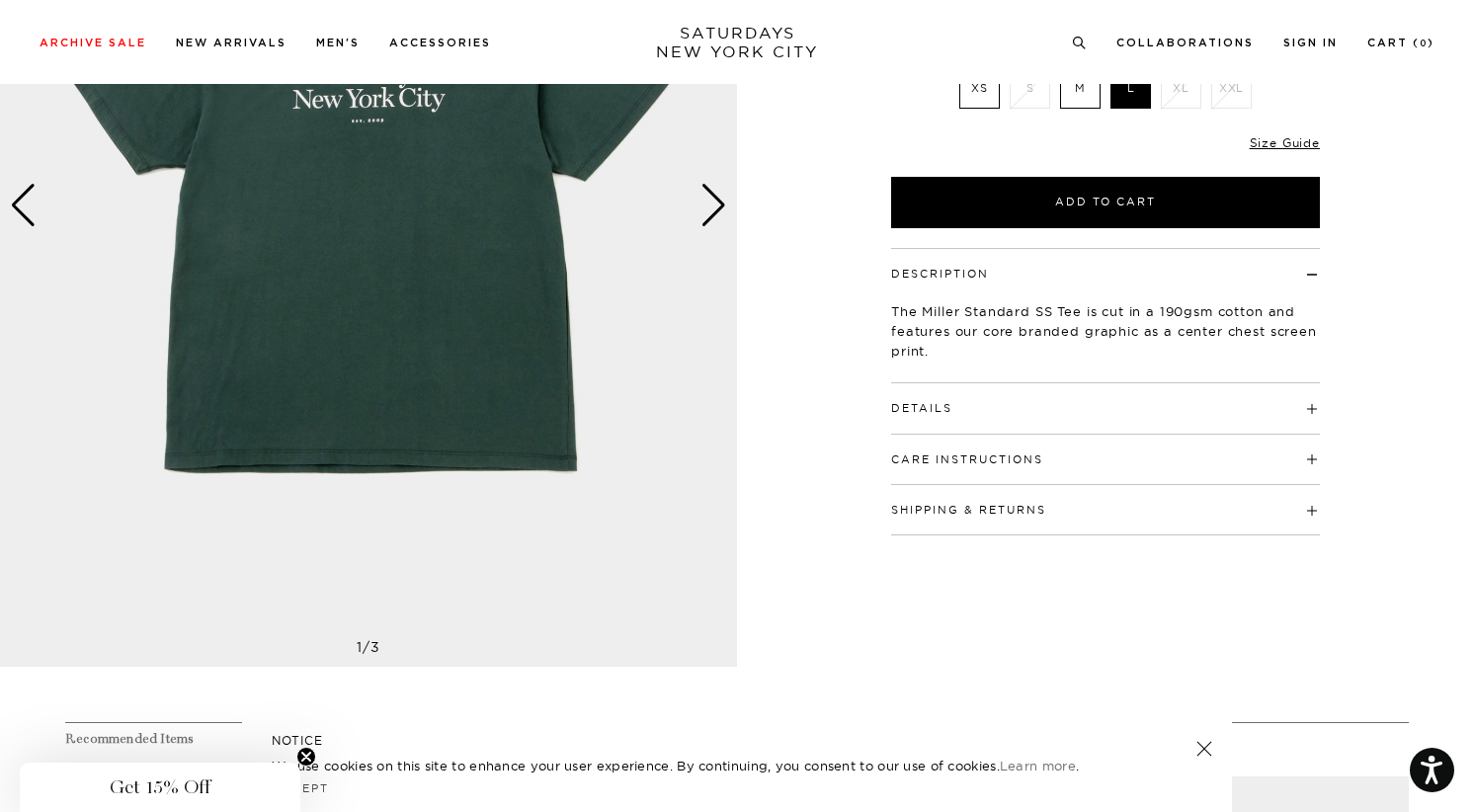 click at bounding box center (713, 205) 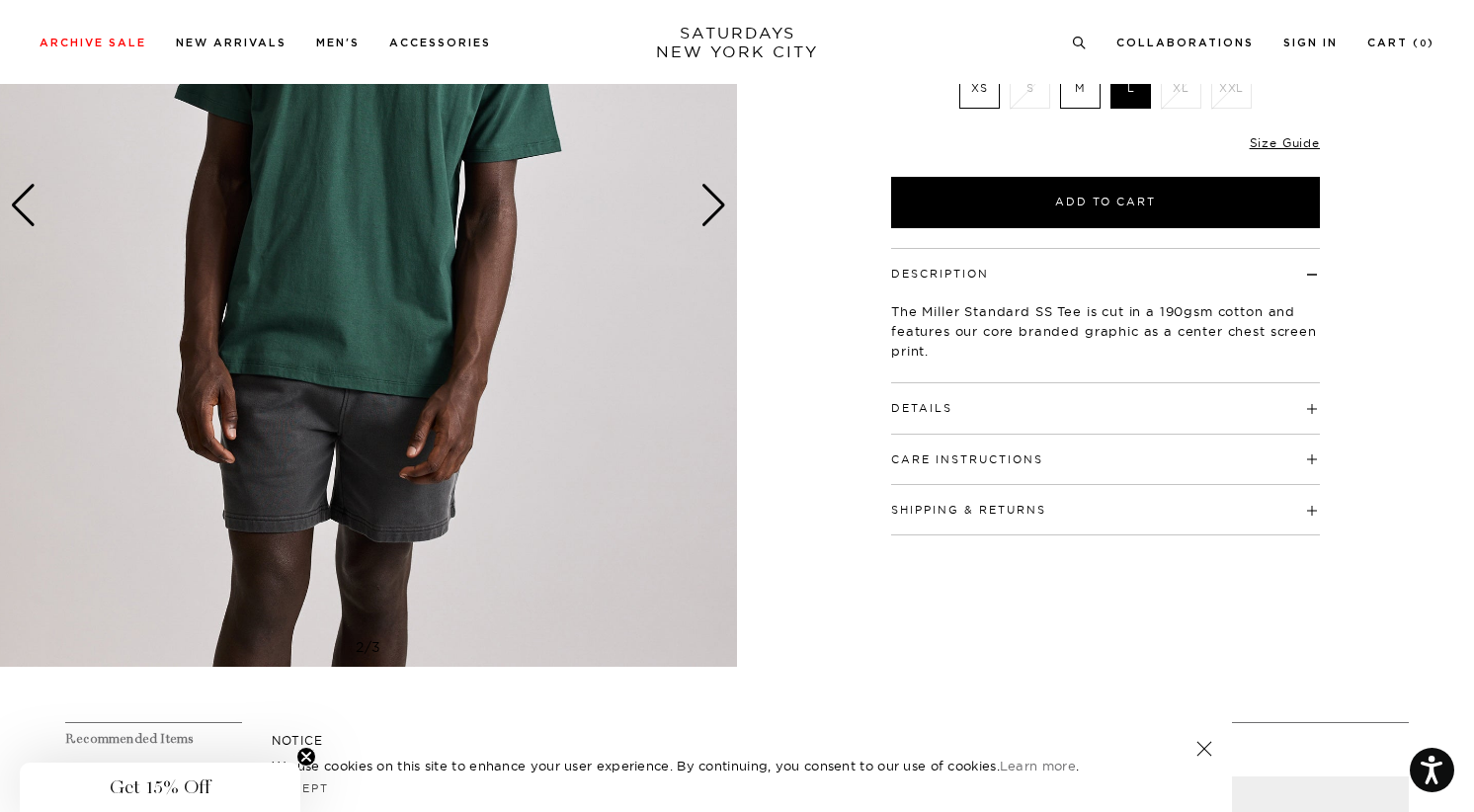 scroll, scrollTop: 43, scrollLeft: 0, axis: vertical 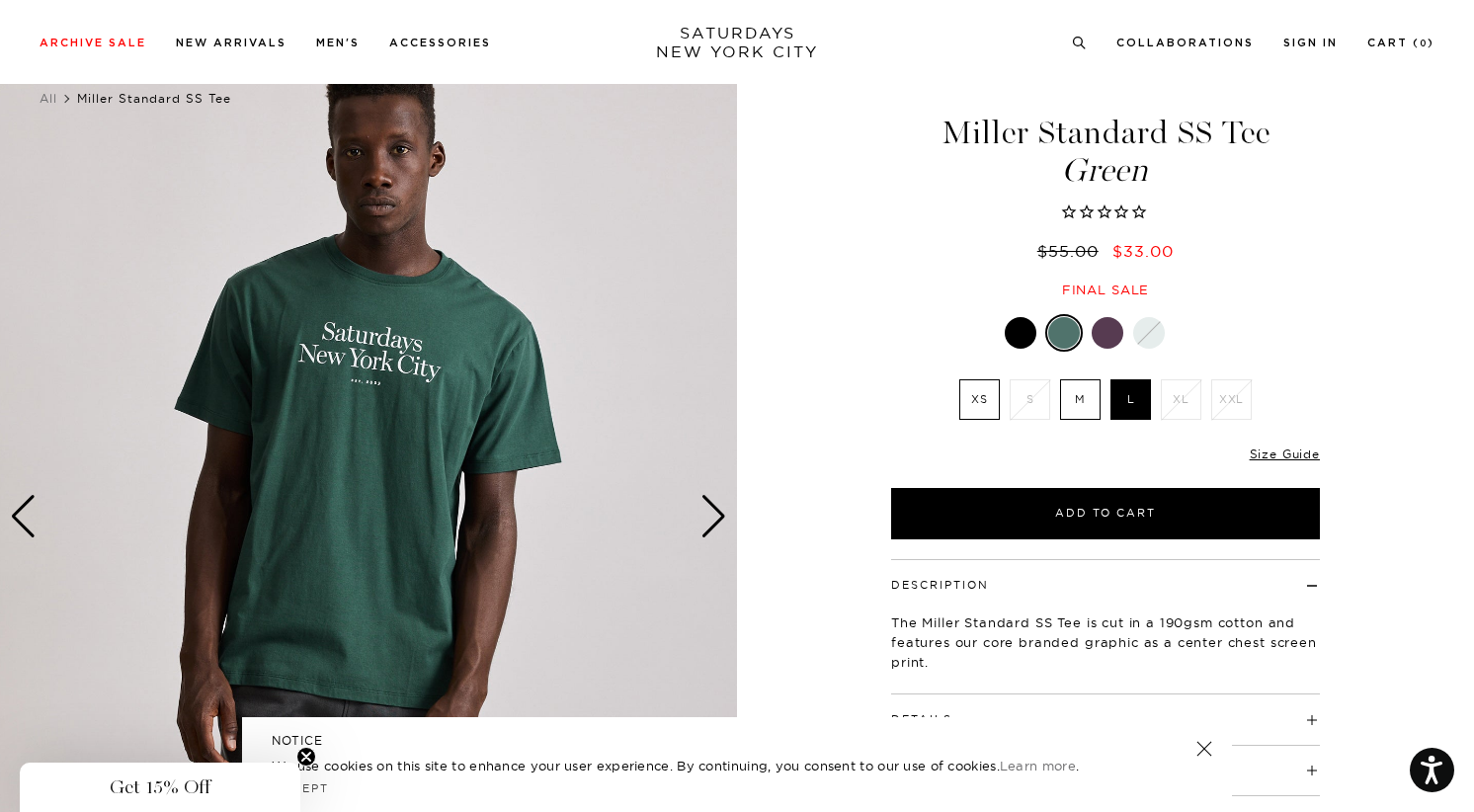 click at bounding box center (713, 517) 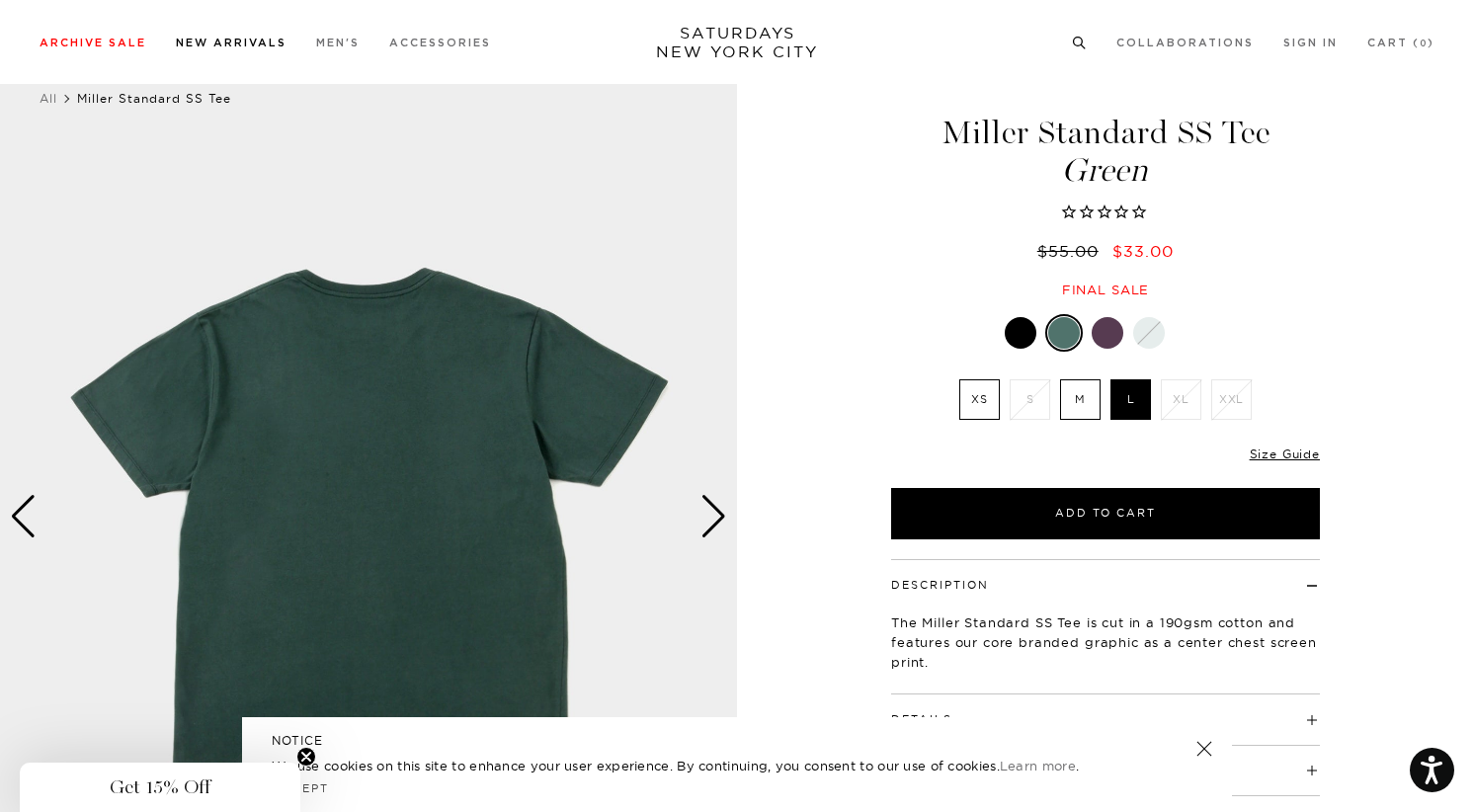 click on "New Arrivals" at bounding box center [231, 42] 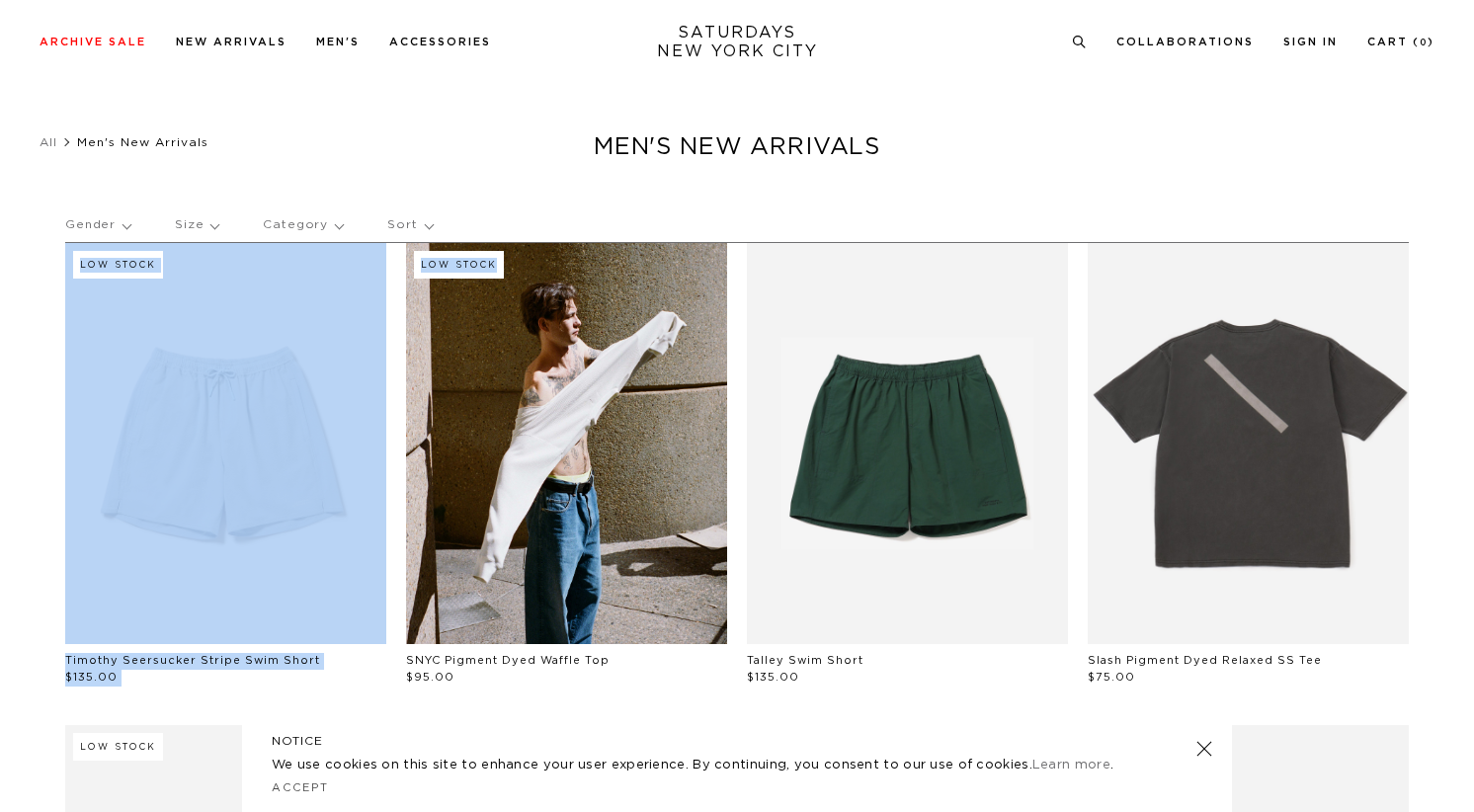 scroll, scrollTop: 326, scrollLeft: 0, axis: vertical 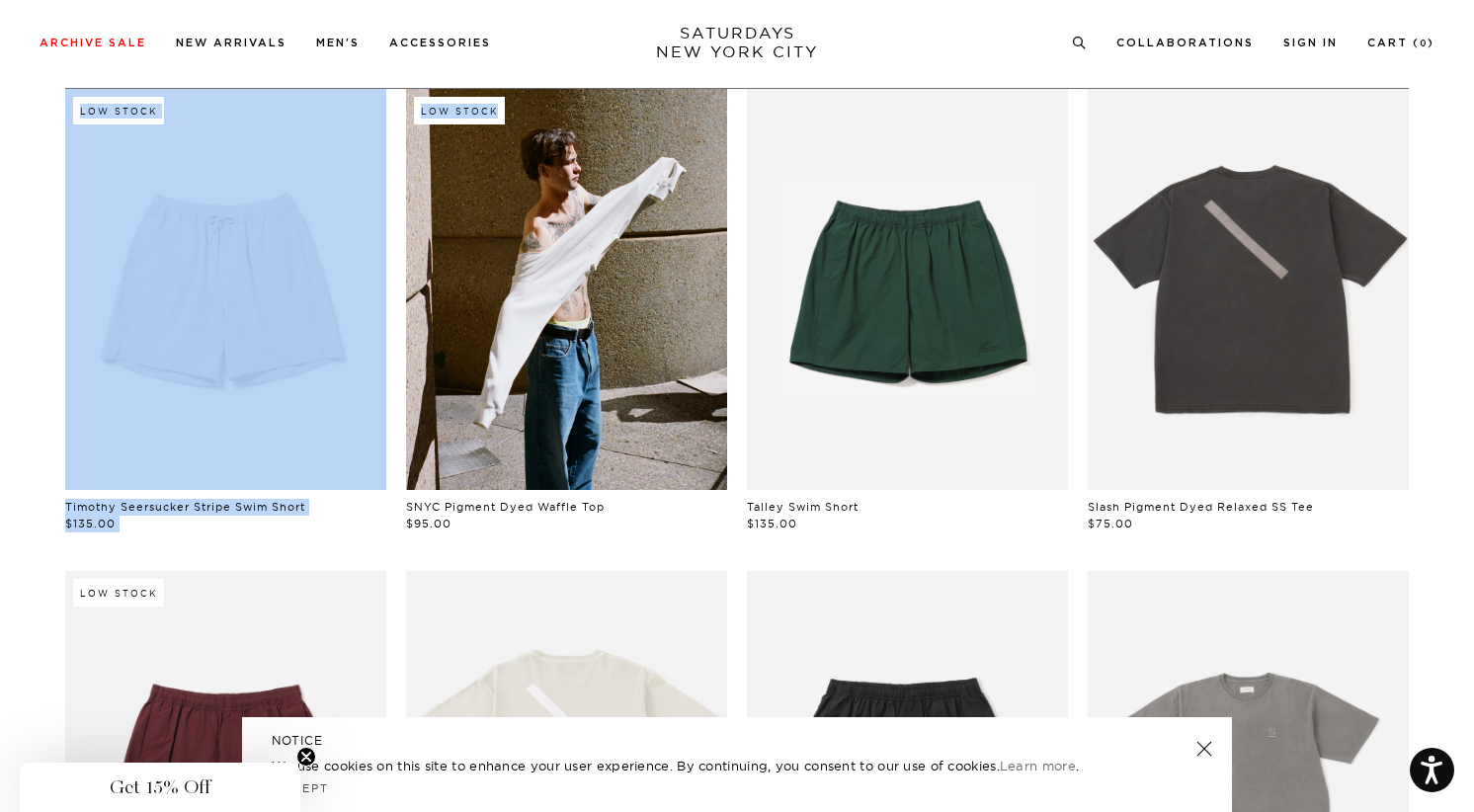 click on "Low Stock               Timothy Seersucker Stripe Swim Short   $135.00     Low Stock               SNYC Pigment Dyed Waffle Top   $95.00                   Talley Swim Short   $135.00                   Slash Pigment Dyed Relaxed SS Tee   $75.00     Low Stock               Talley Swim Short   $135.00                   Slash Pigment Dyed Relaxed SS Tee   $75.00                   Talley Swim Short   $135.00                   Pigment Dyed Relaxed SS Tee   $75.00     Low Stock               Talley Swim Short   $135.00     Low Stock               SNYC Relaxed SS Tee   $75.00     Low Stock               Bowery Garment Dyed Slash Crew   $175.00     Low Stock               SNYC Relaxed SS Tee   $75.00     Low Stock               Pigment Dyed Relaxed SS Tee   $75.00     Low Stock               Timothy Seersucker Stripe Swim Short   $135.00     Low Stock               SNYC Relaxed SS Tee   $75.00     Low Stock               Pigment Dyed Relaxed SS Tee   $75.00     Low Stock" at bounding box center (737, 1535) 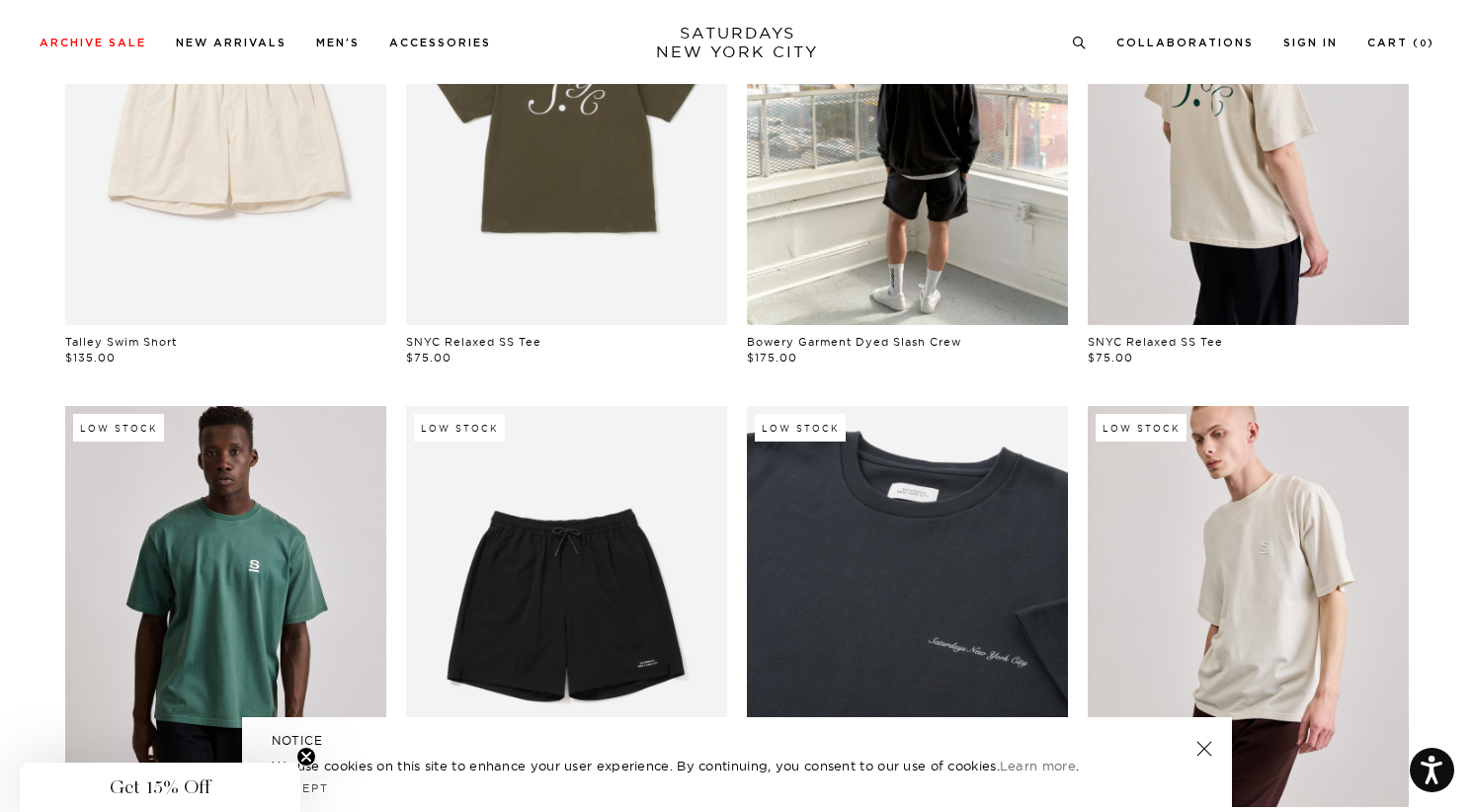 scroll, scrollTop: 1578, scrollLeft: 0, axis: vertical 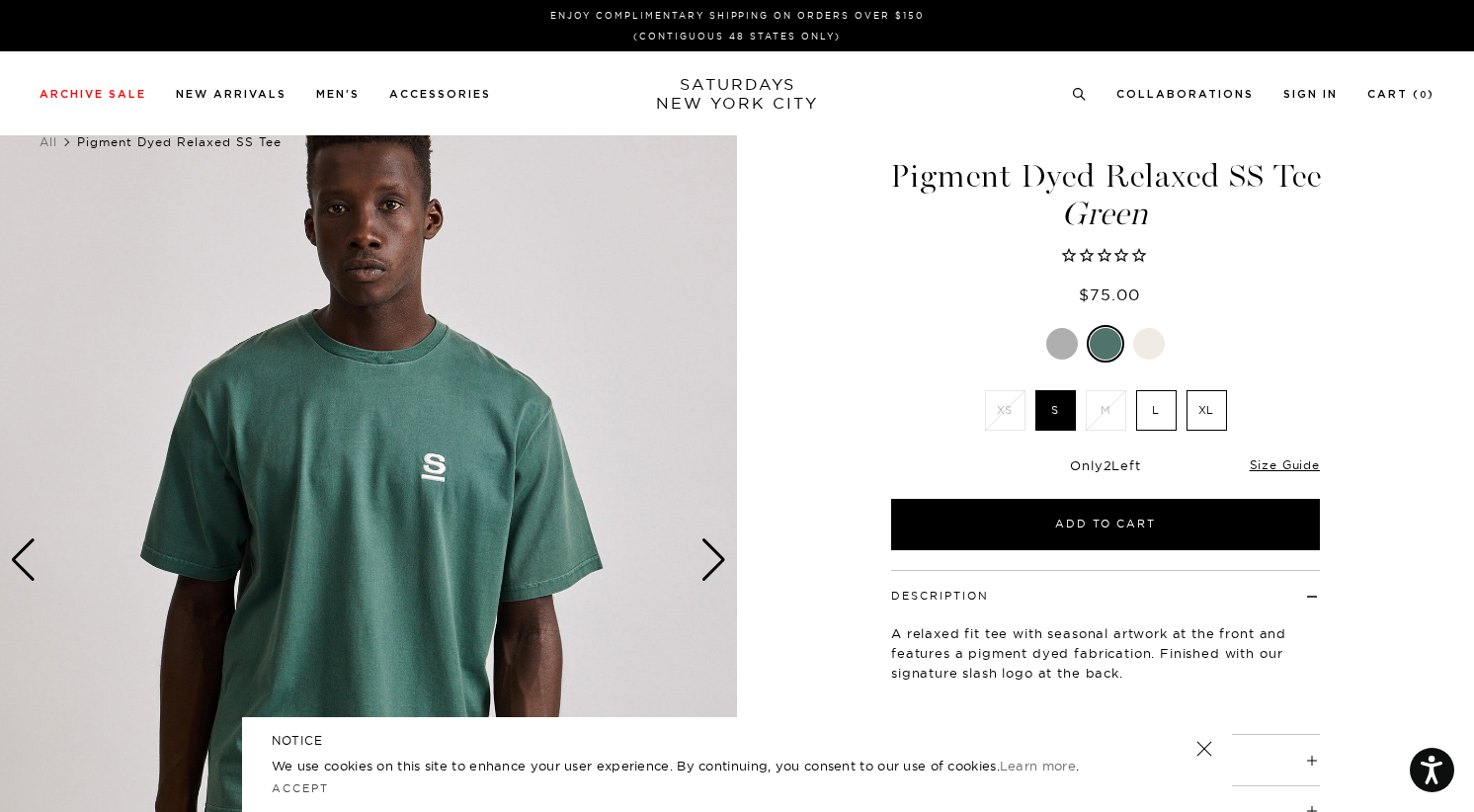 click at bounding box center [713, 560] 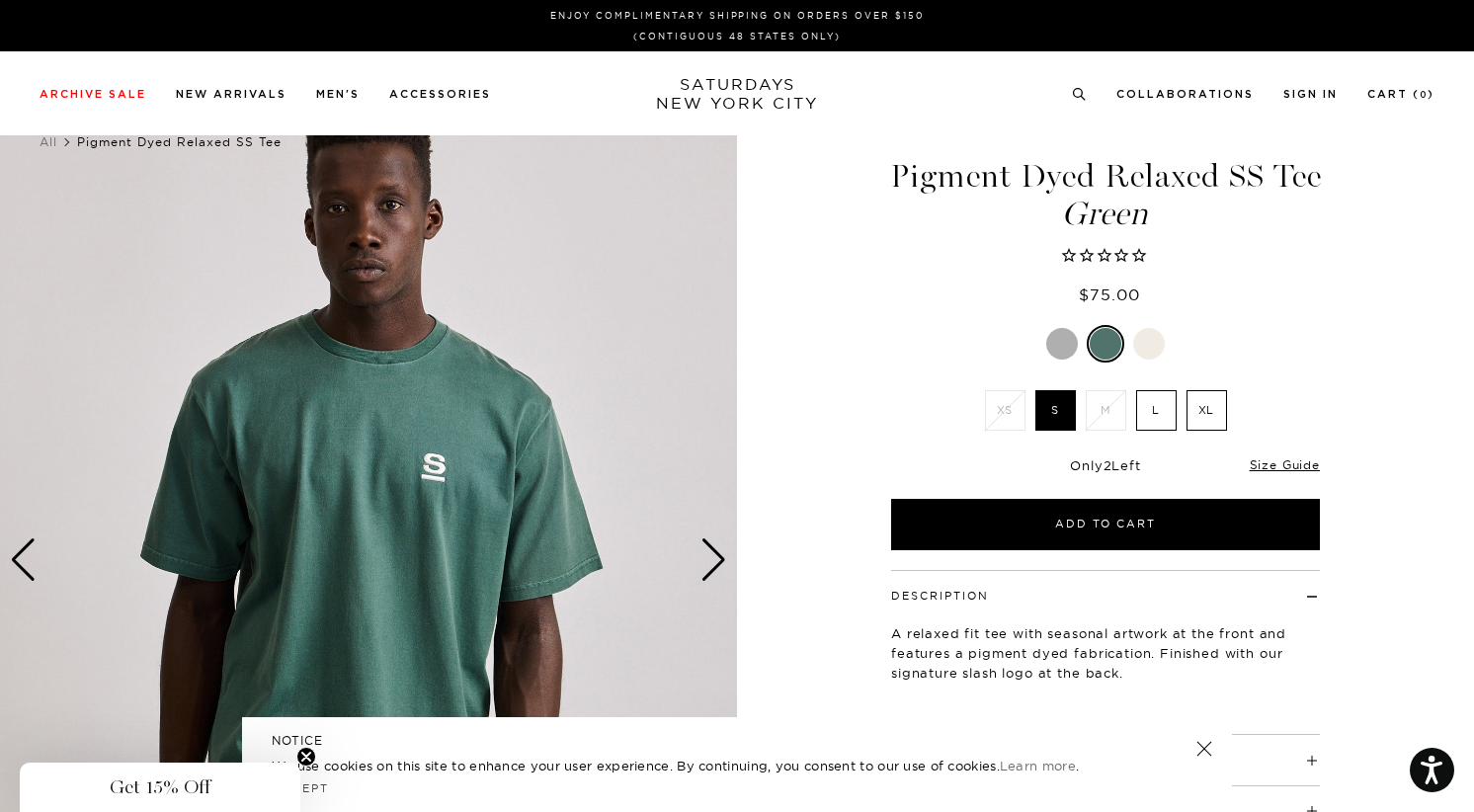 click at bounding box center [713, 560] 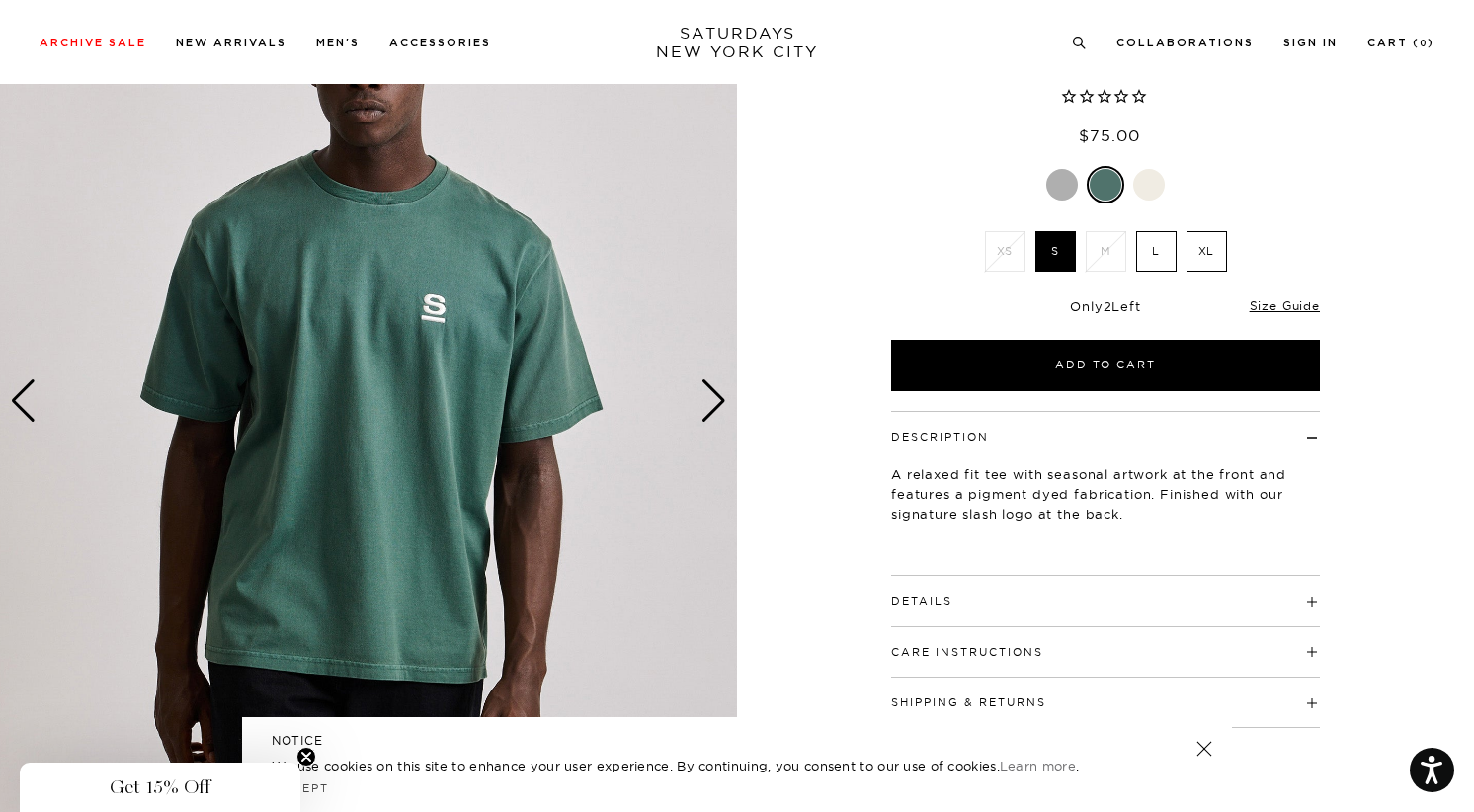 click on "XS" at bounding box center [1005, 251] 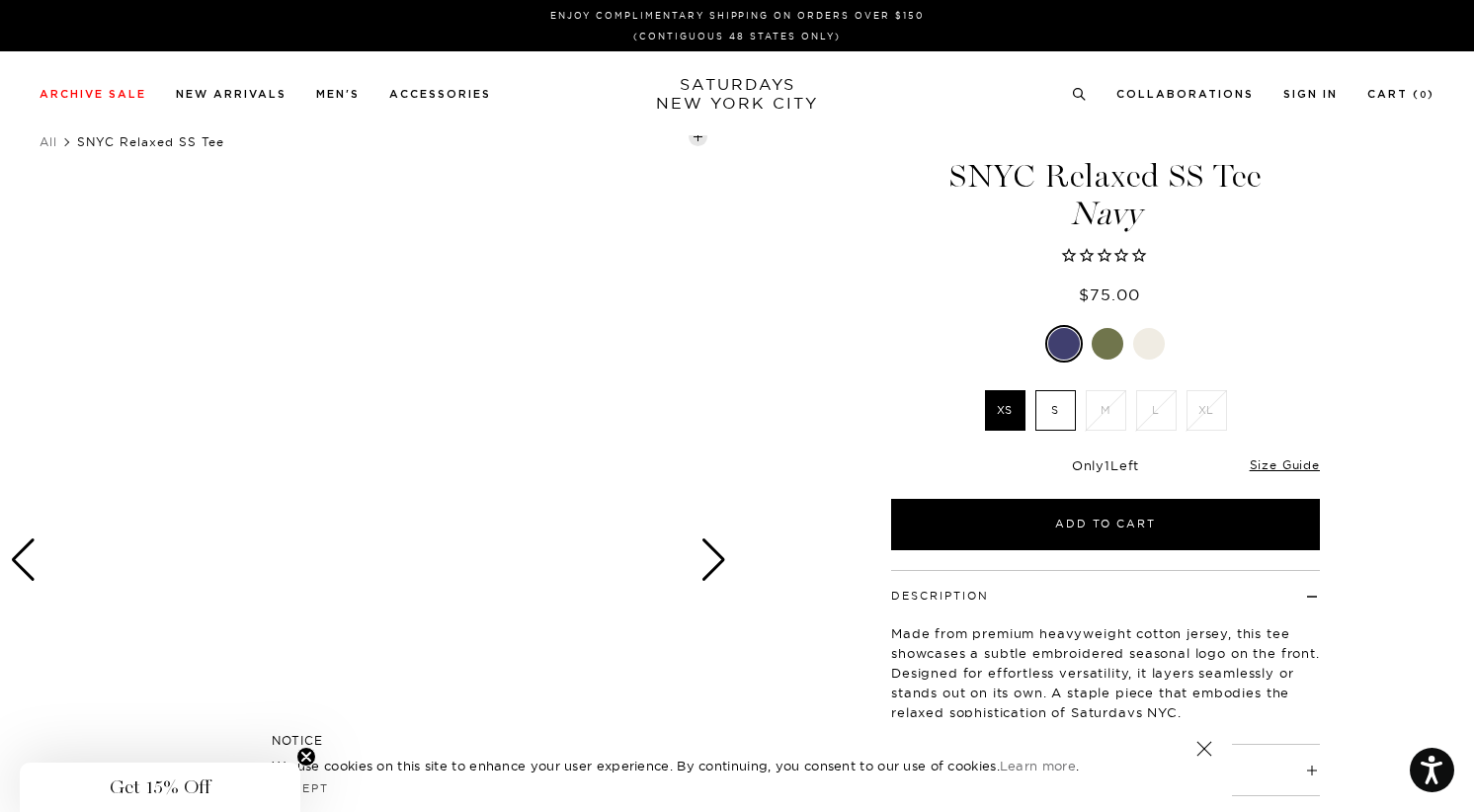 scroll, scrollTop: 0, scrollLeft: 0, axis: both 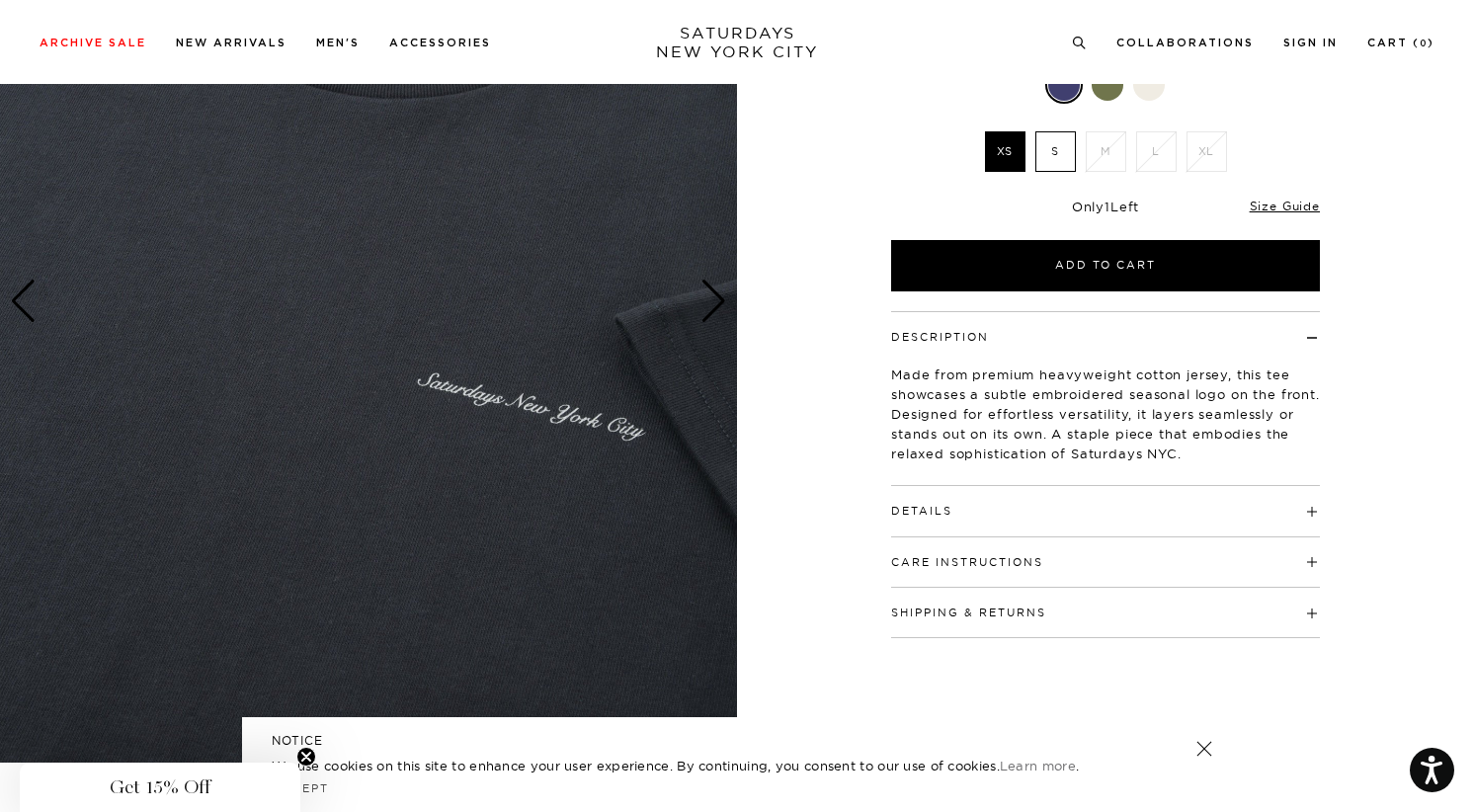 click at bounding box center (23, 301) 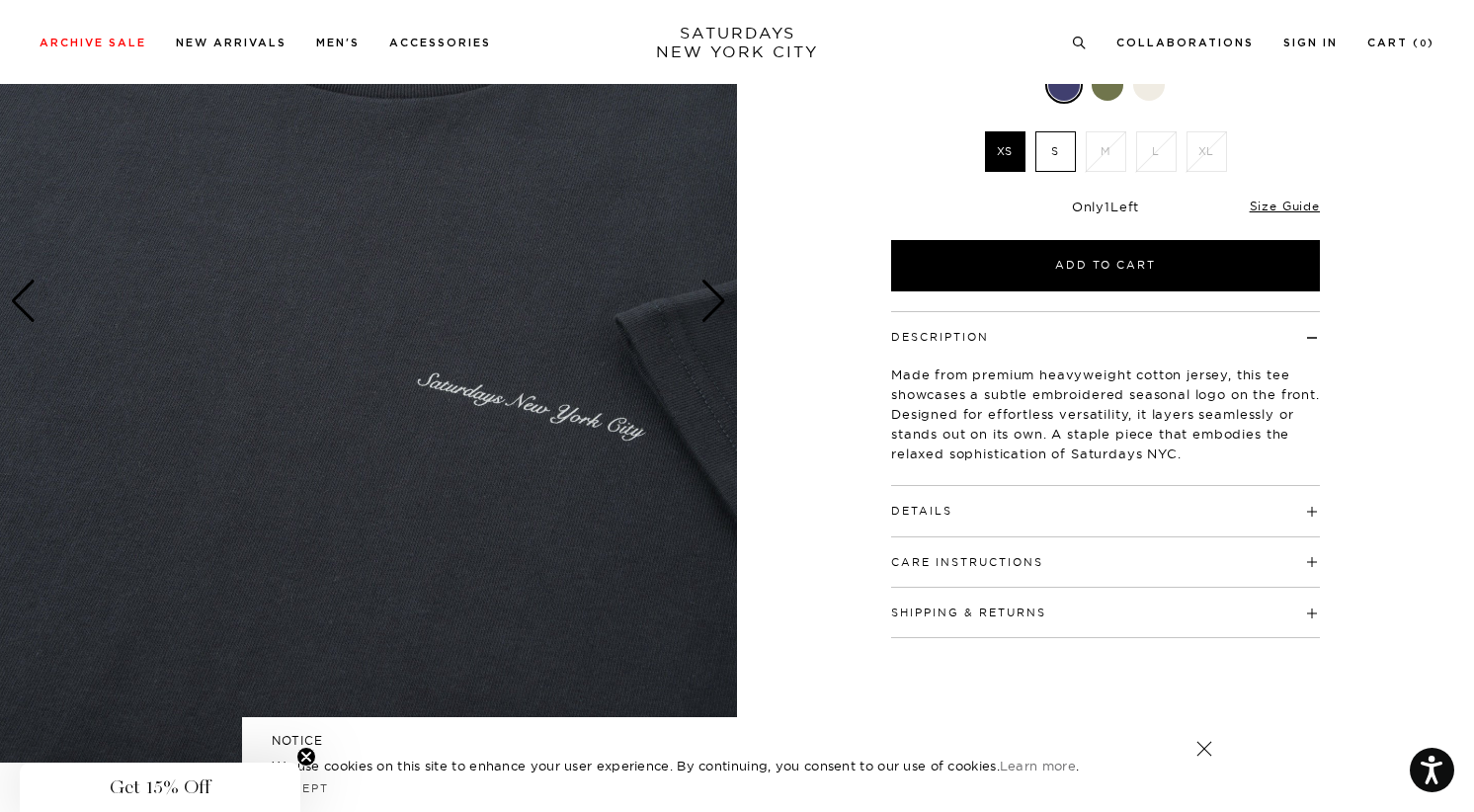 click at bounding box center (23, 301) 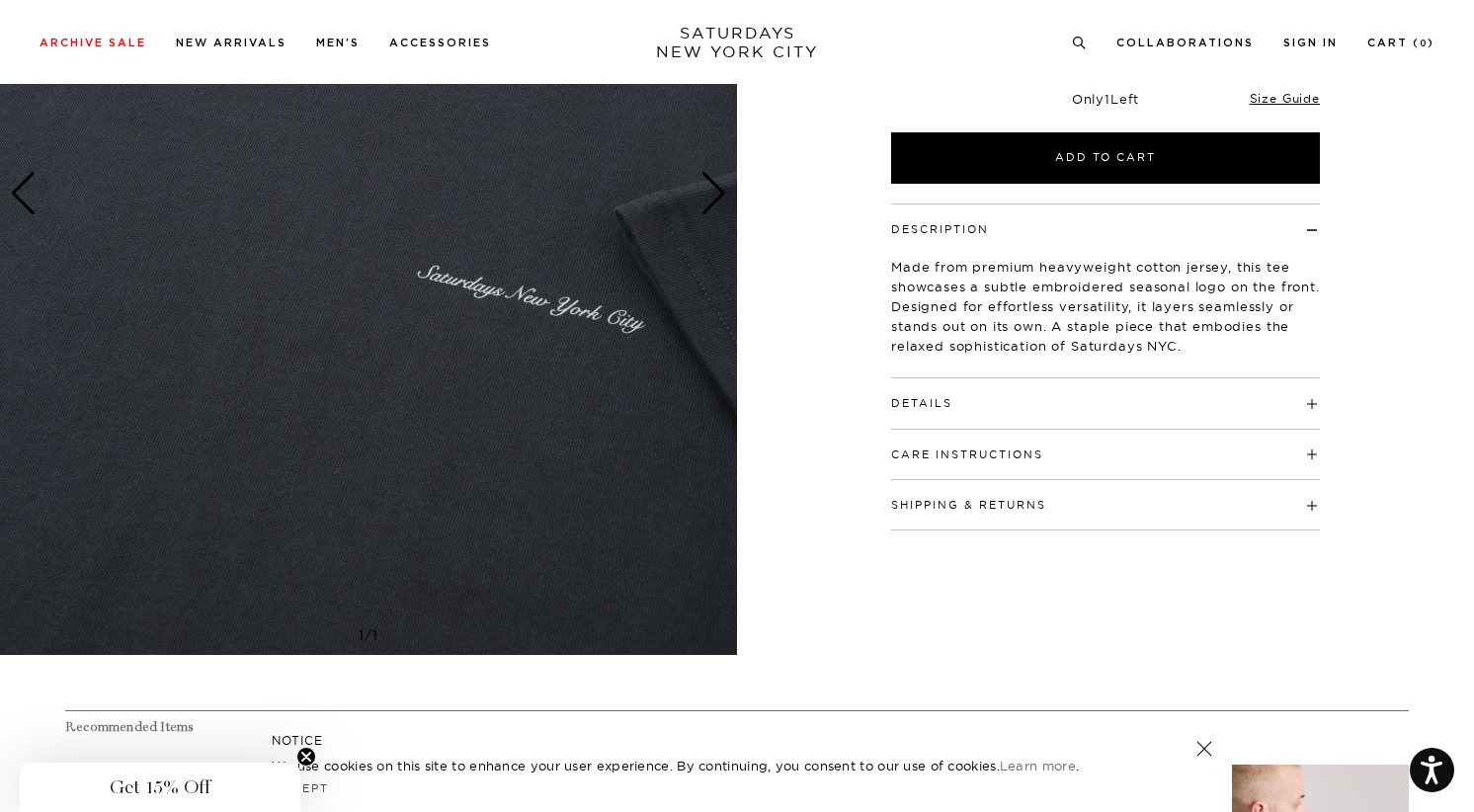 scroll, scrollTop: 330, scrollLeft: 0, axis: vertical 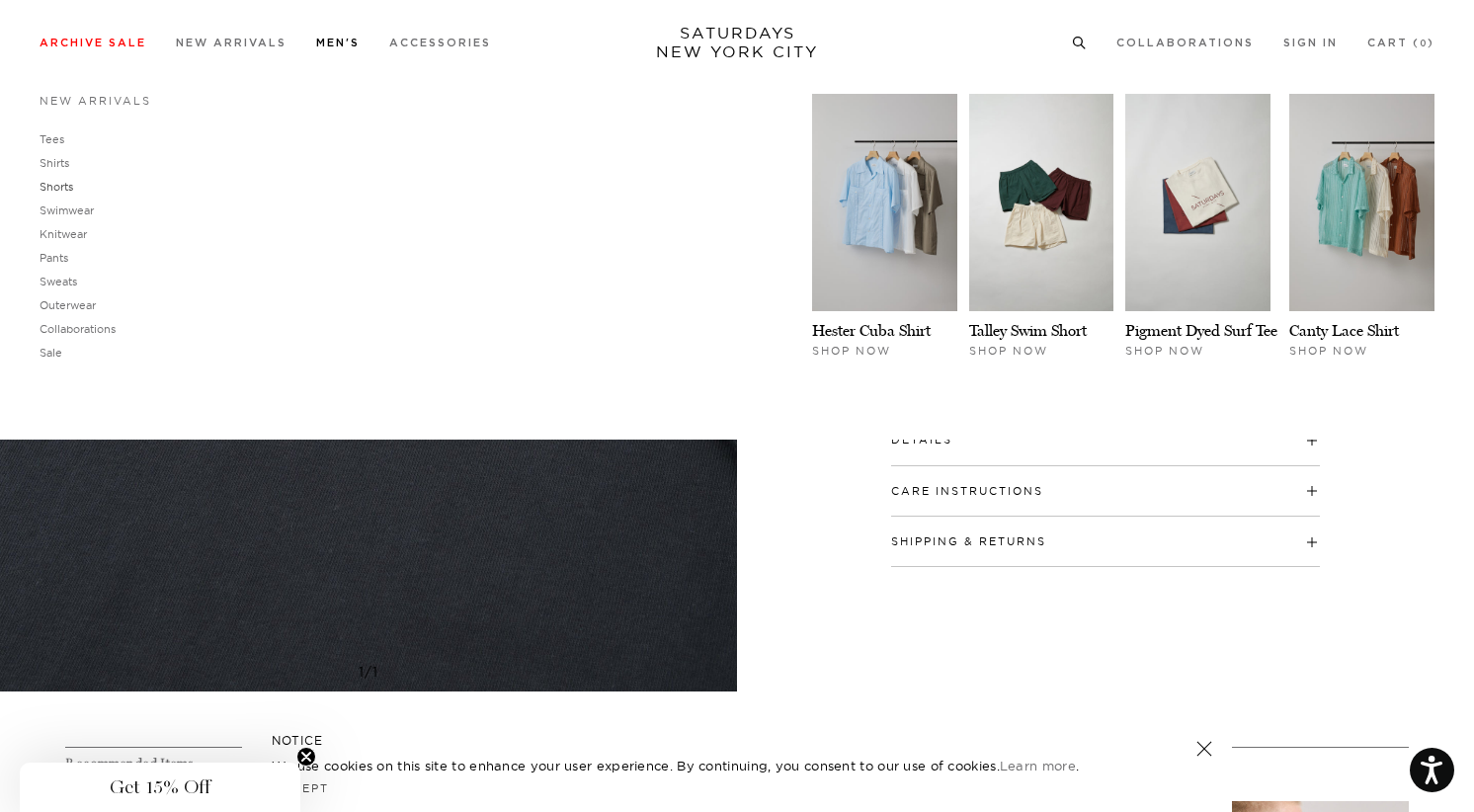 click on "Shorts" at bounding box center [56, 187] 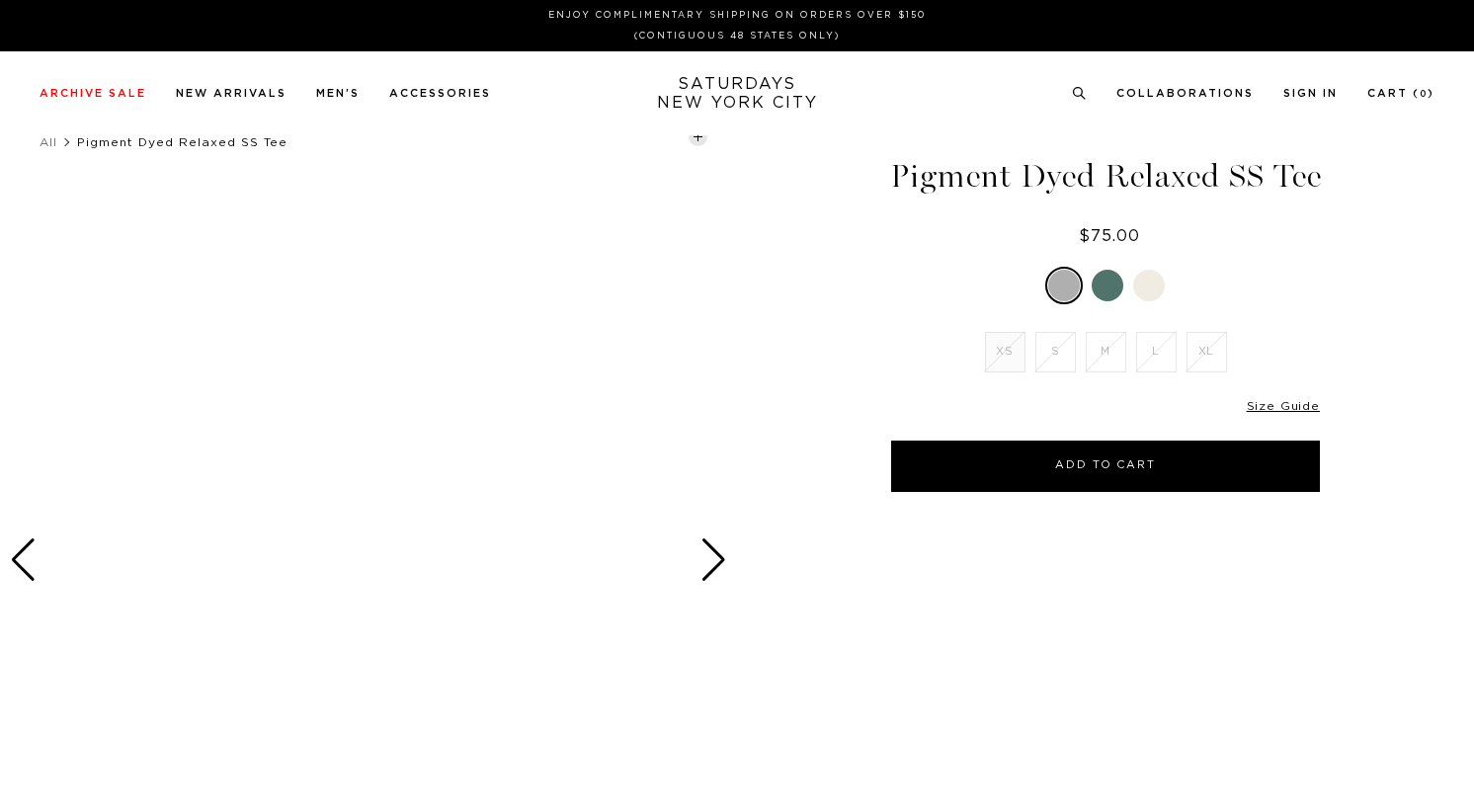 scroll, scrollTop: 0, scrollLeft: 0, axis: both 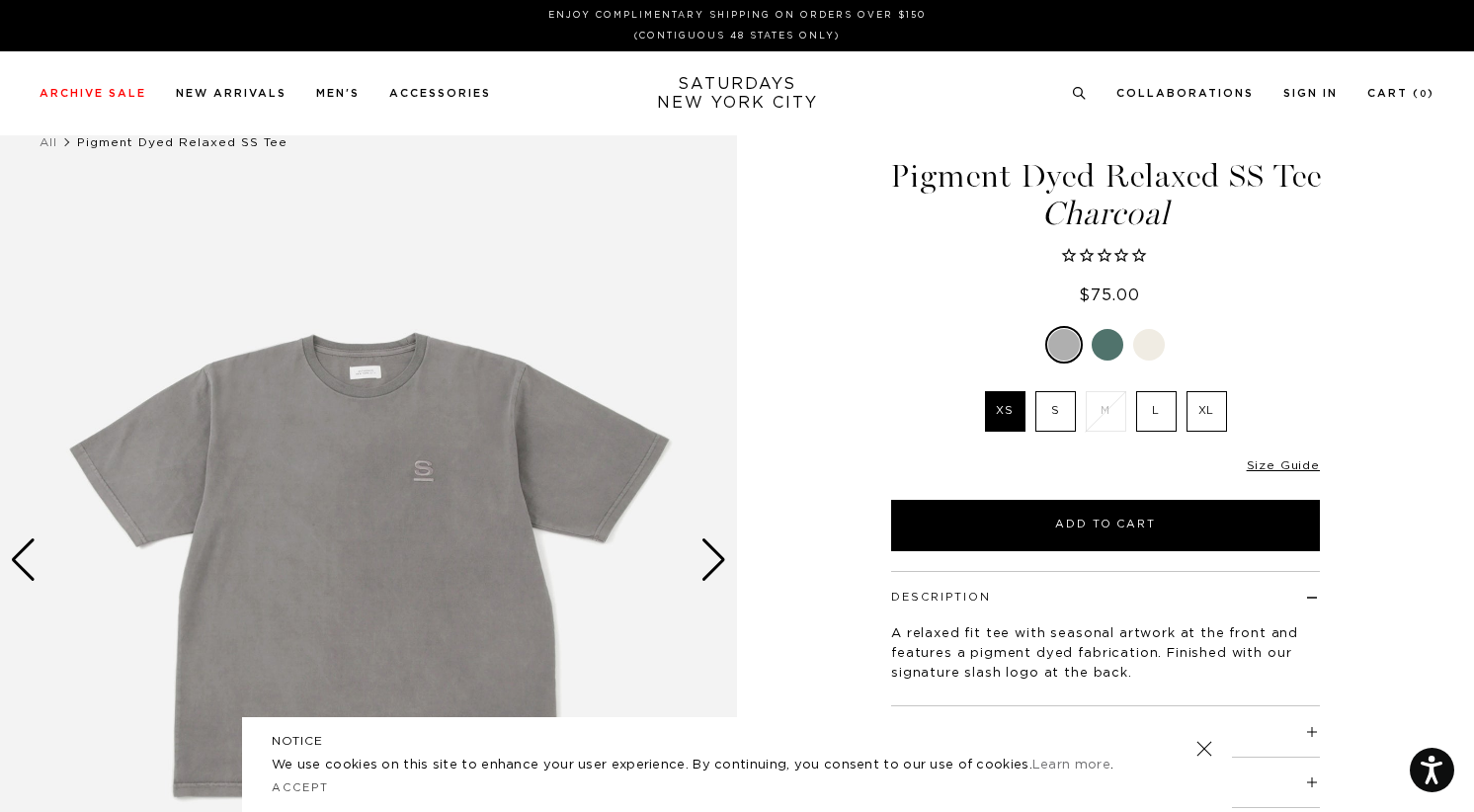click at bounding box center (1149, 345) 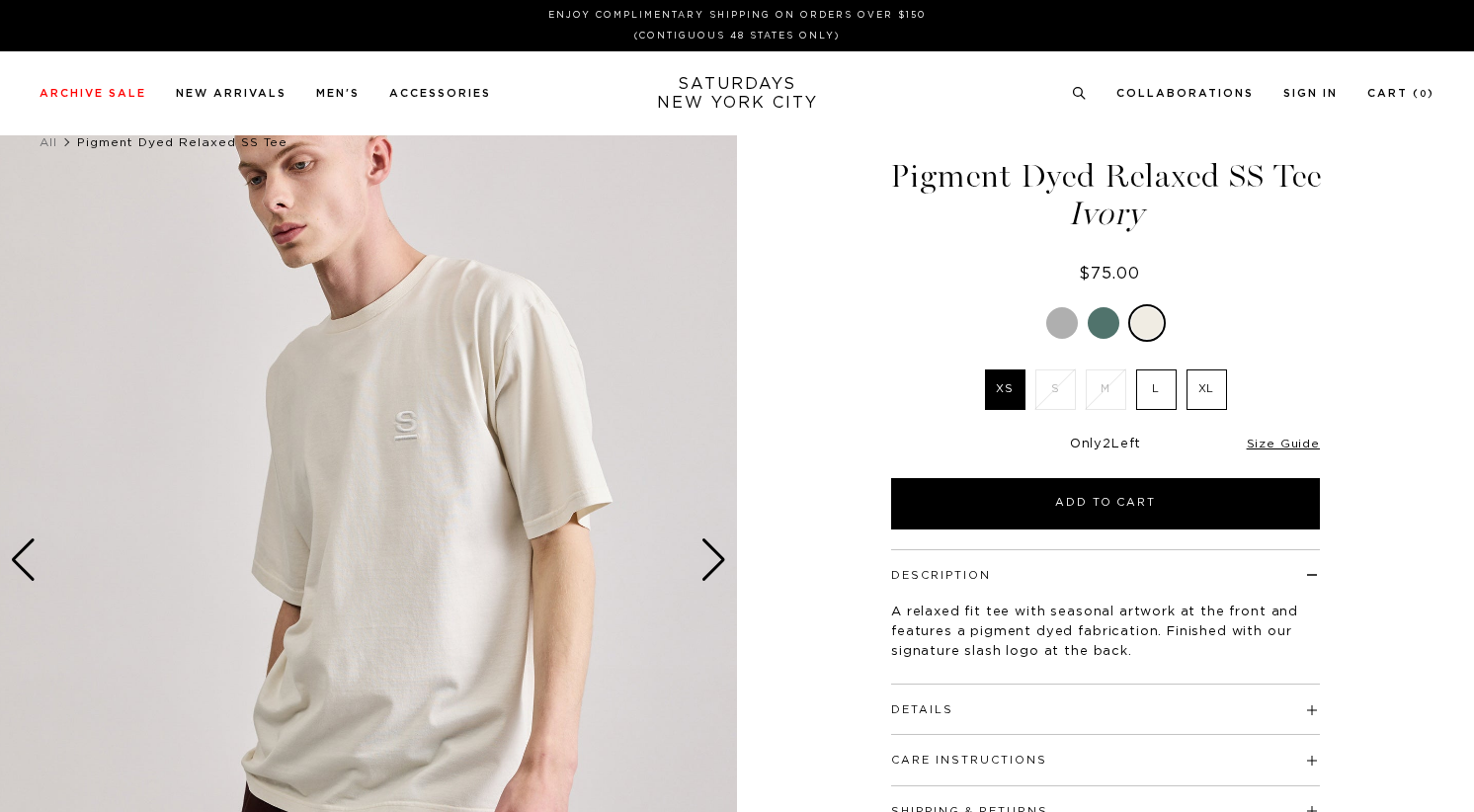 scroll, scrollTop: 0, scrollLeft: 0, axis: both 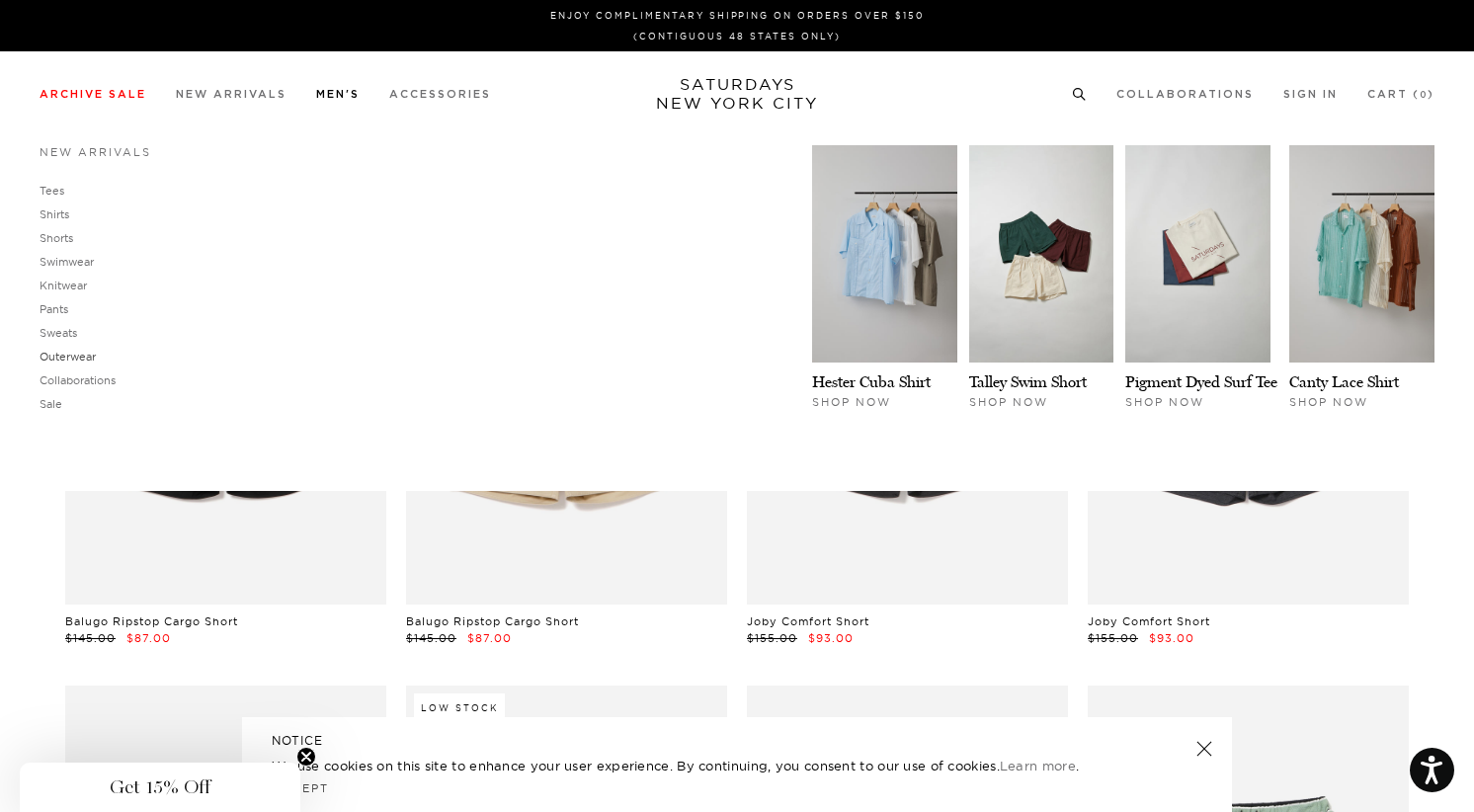 click on "Outerwear" at bounding box center [67, 357] 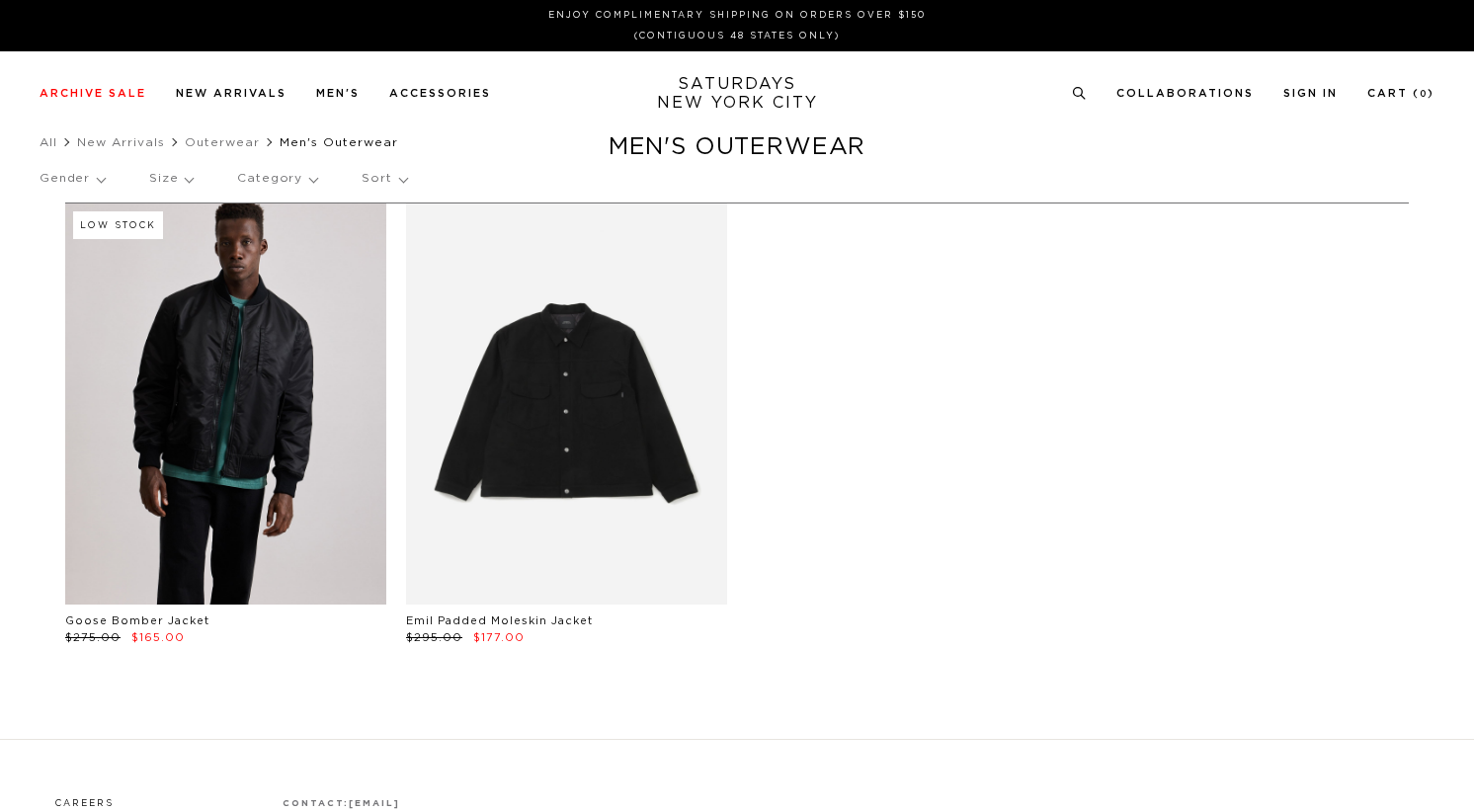 scroll, scrollTop: 0, scrollLeft: 0, axis: both 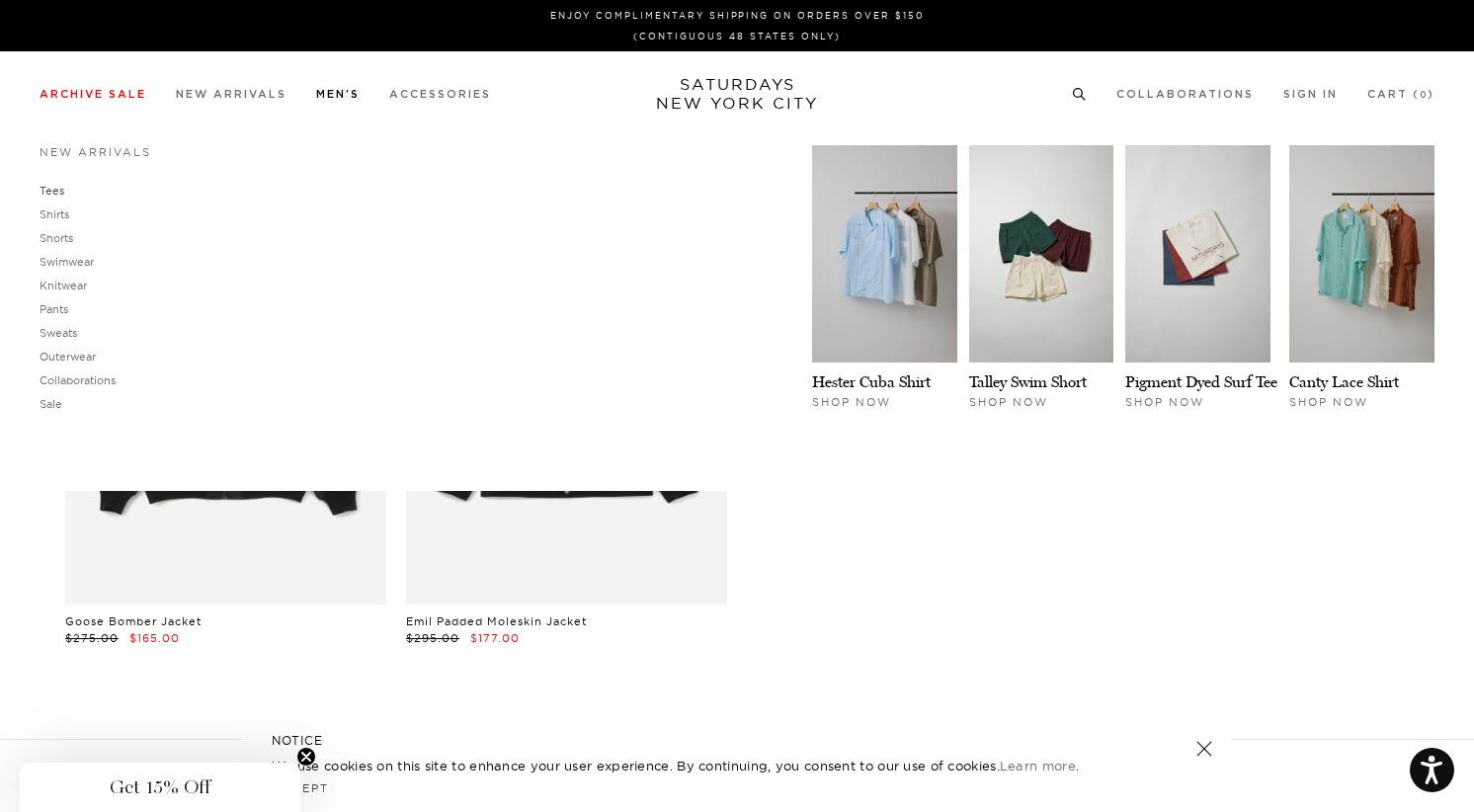 click on "Tees" at bounding box center [51, 191] 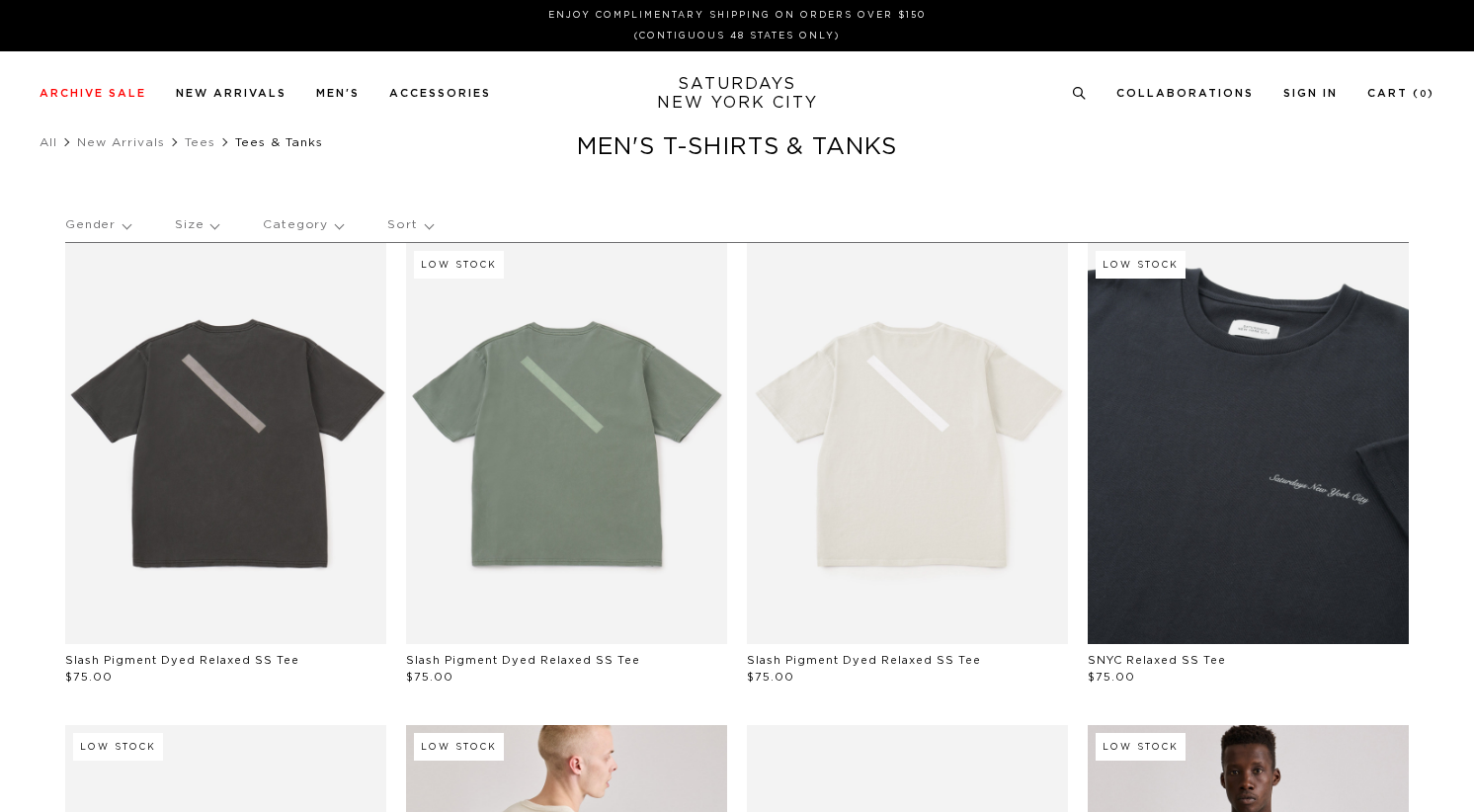 scroll, scrollTop: 0, scrollLeft: 0, axis: both 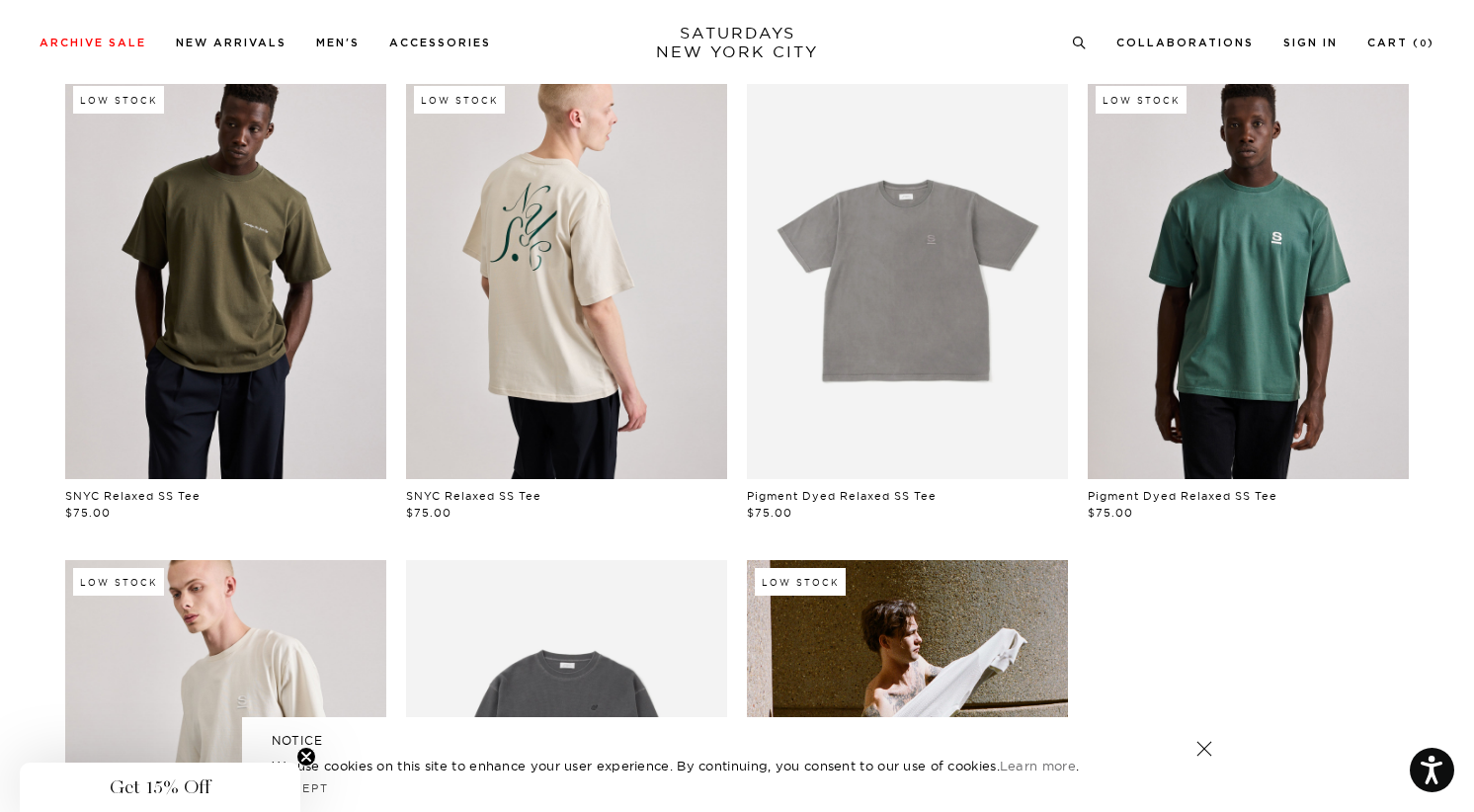 click at bounding box center (225, 279) 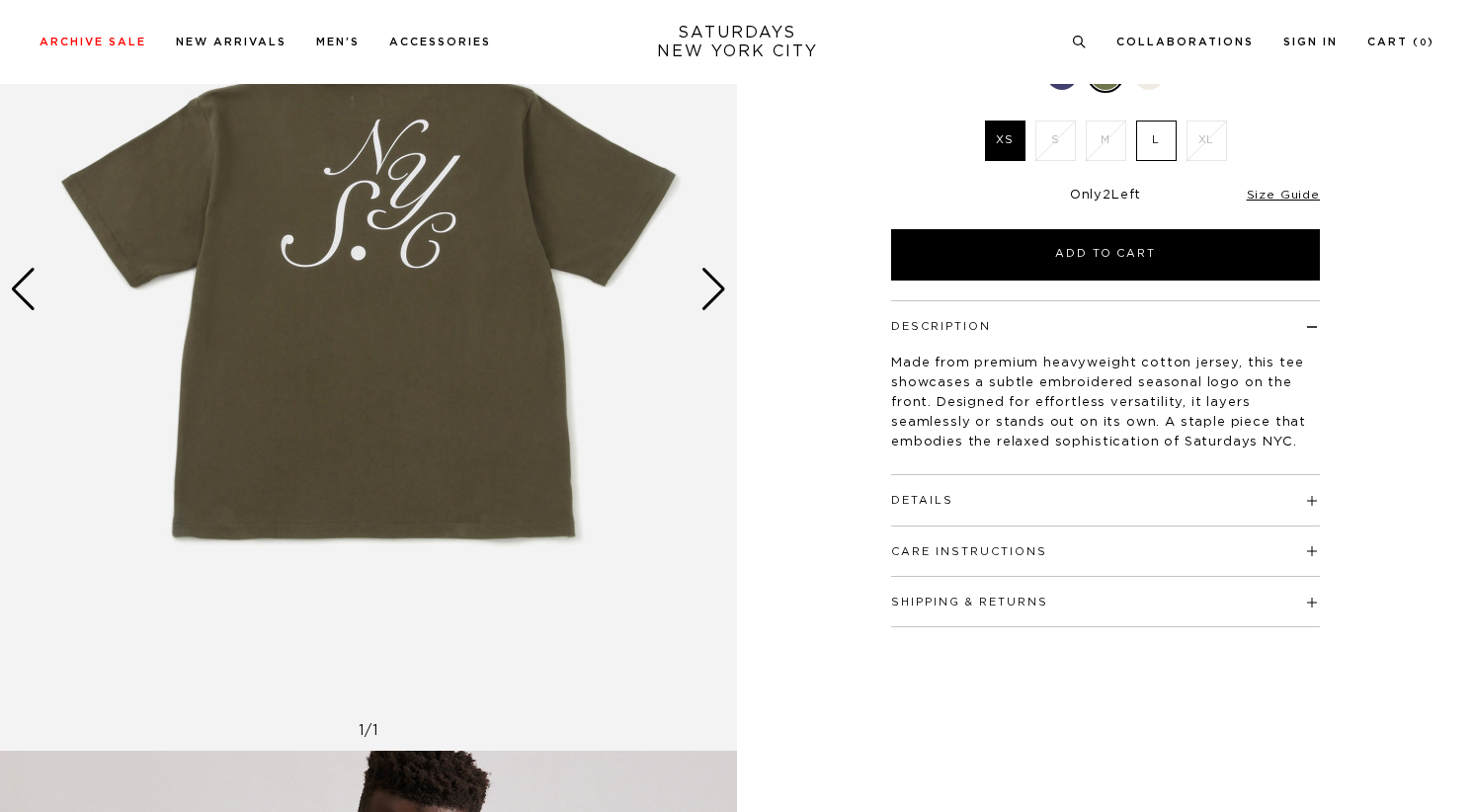 scroll, scrollTop: 24, scrollLeft: 0, axis: vertical 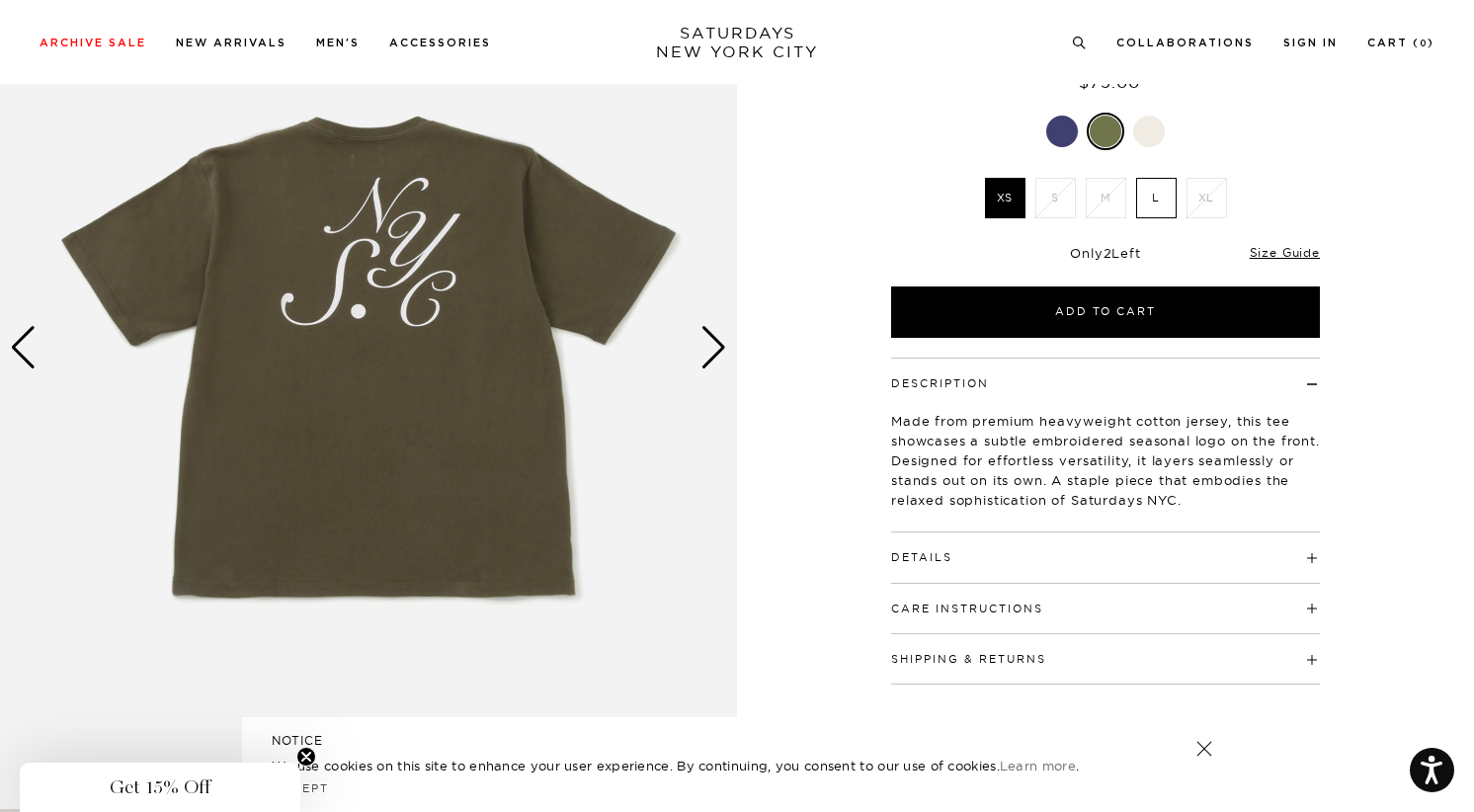 click at bounding box center [713, 348] 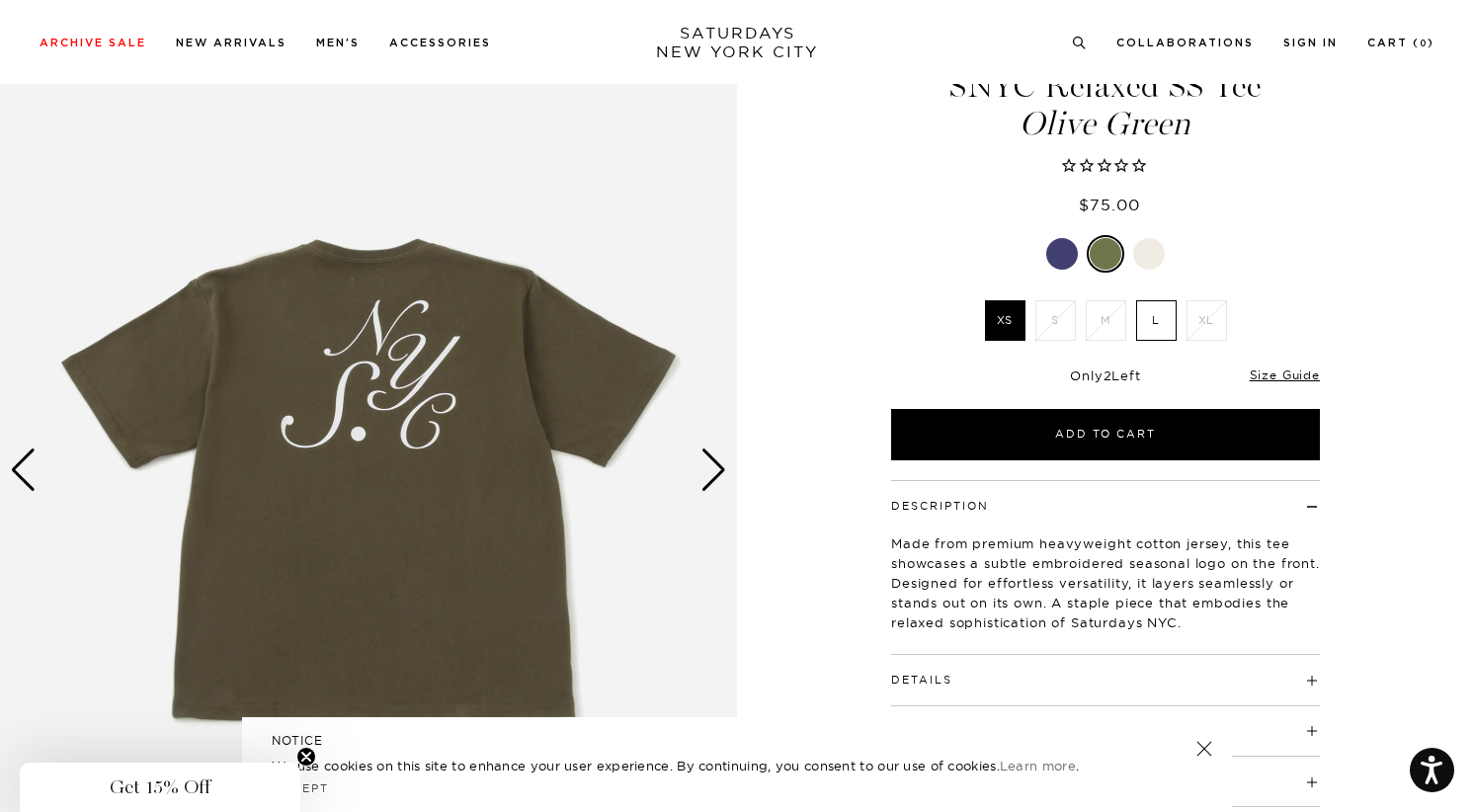 scroll, scrollTop: 70, scrollLeft: 0, axis: vertical 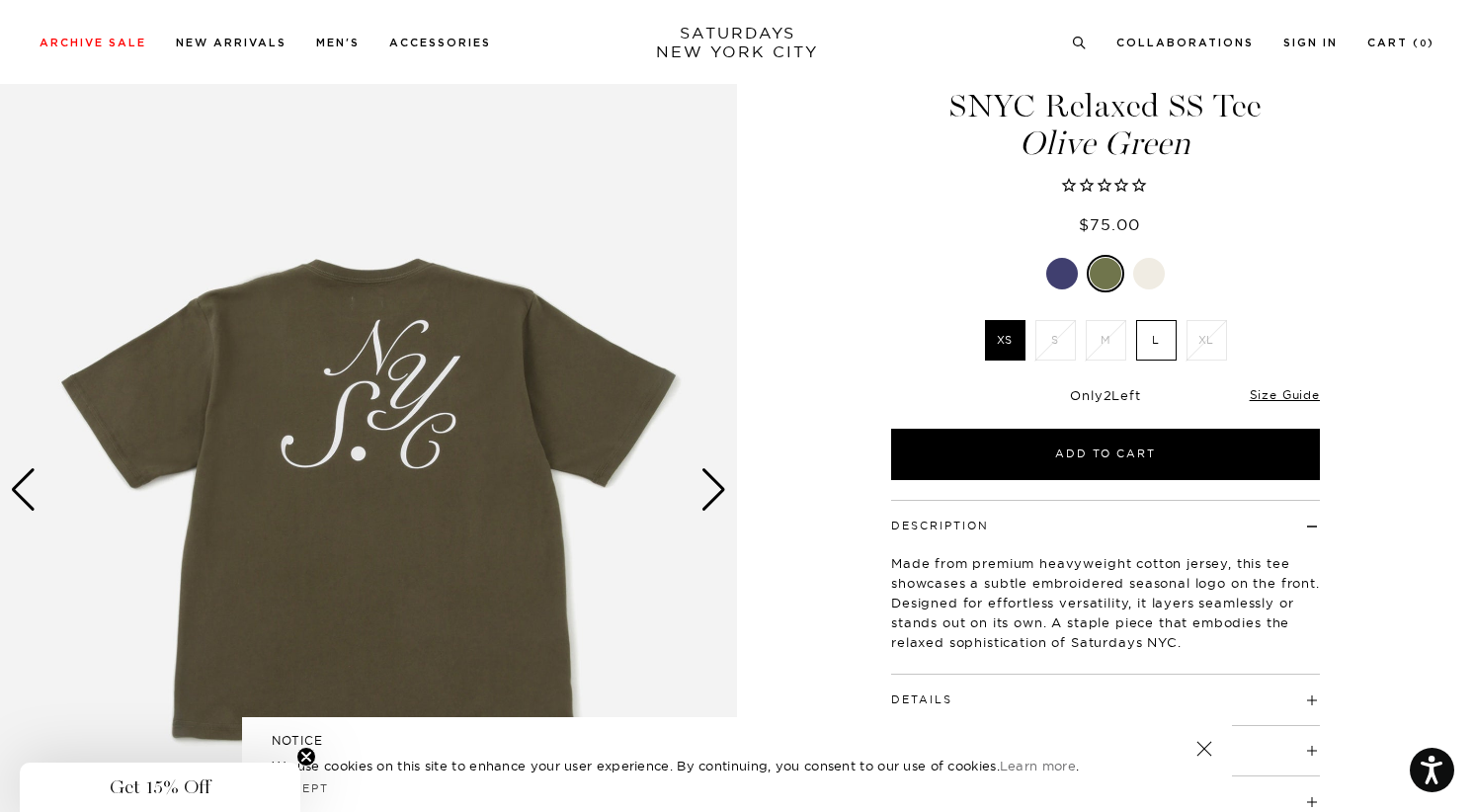 click at bounding box center [1062, 274] 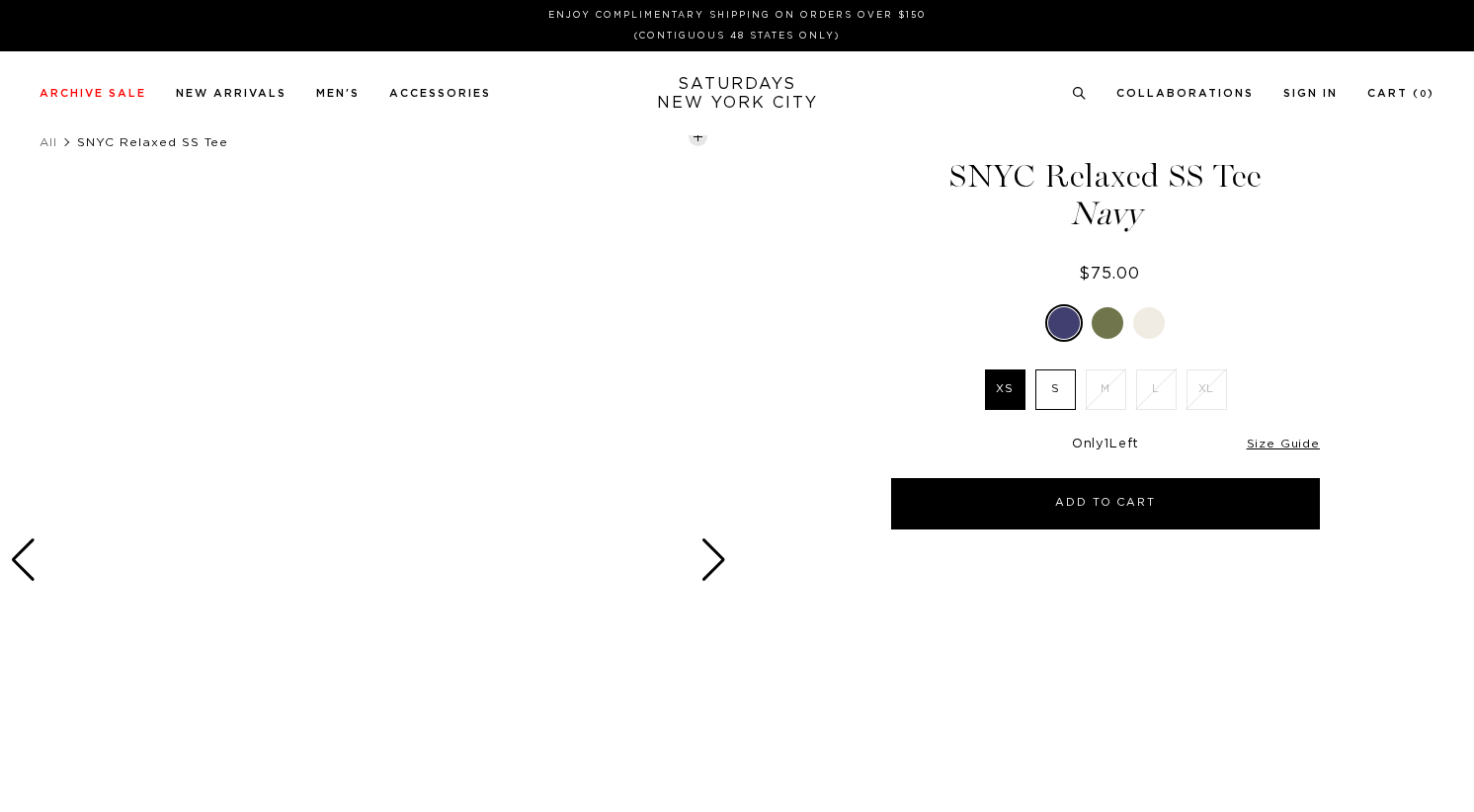 scroll, scrollTop: 0, scrollLeft: 0, axis: both 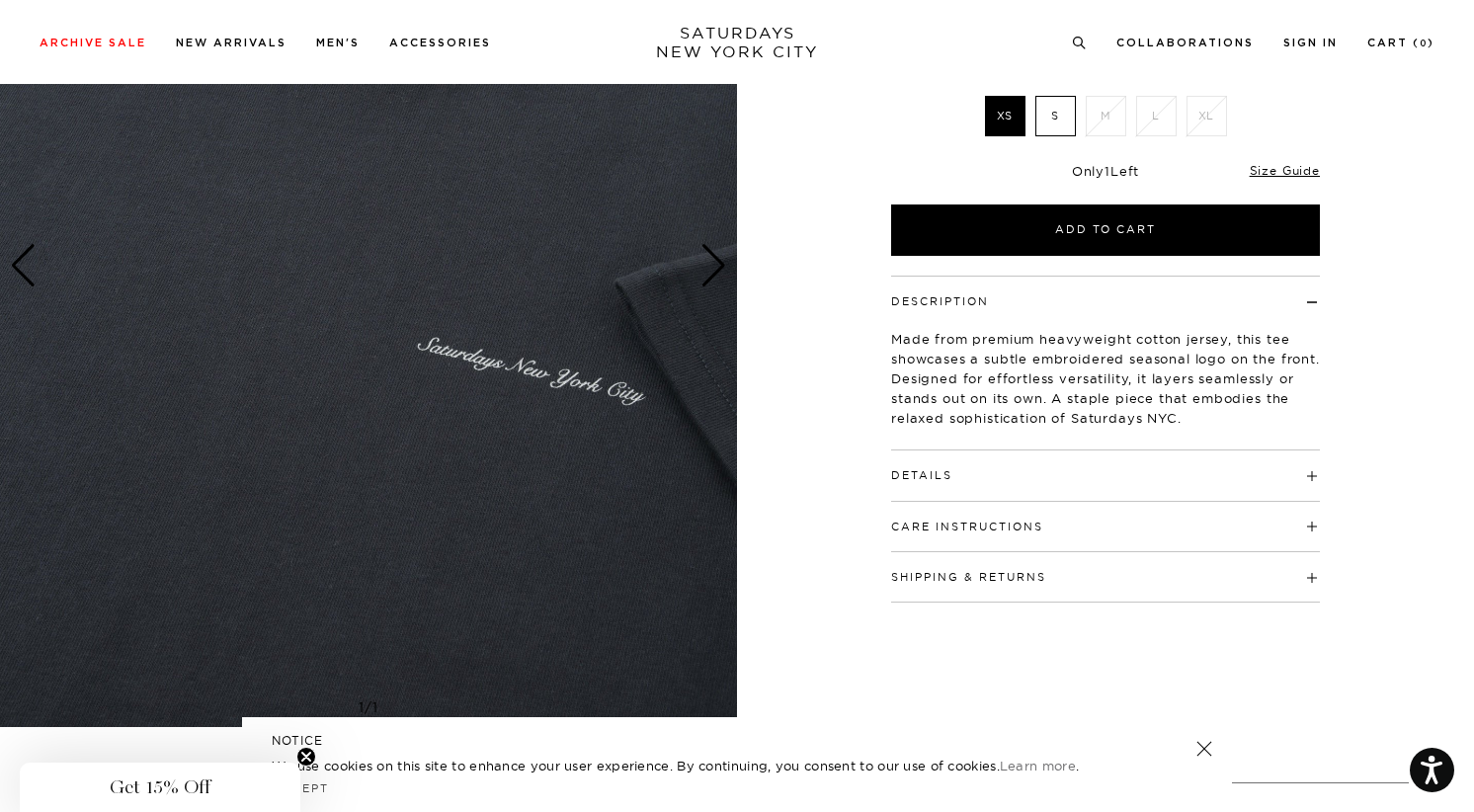 click at bounding box center (713, 266) 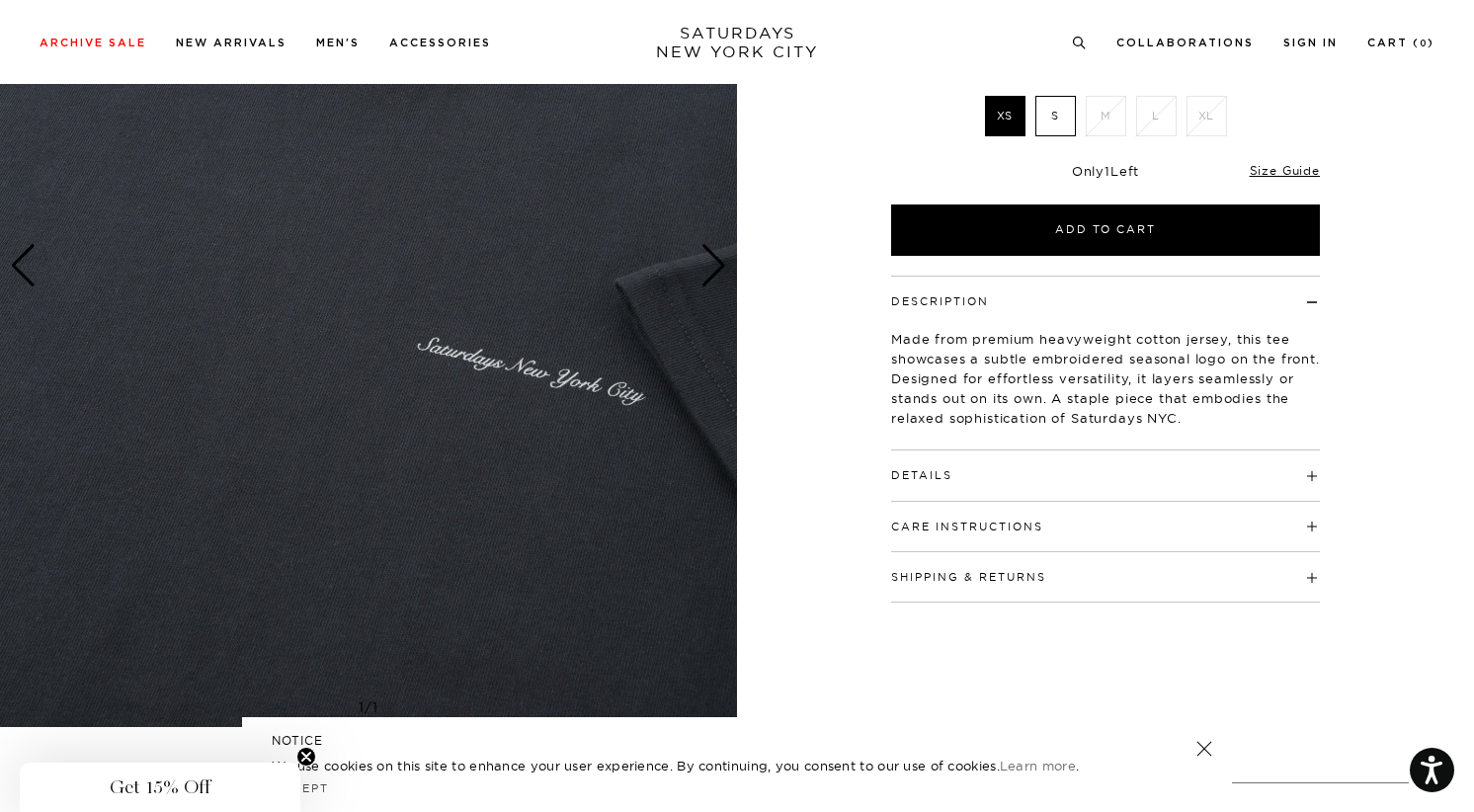 click at bounding box center [713, 266] 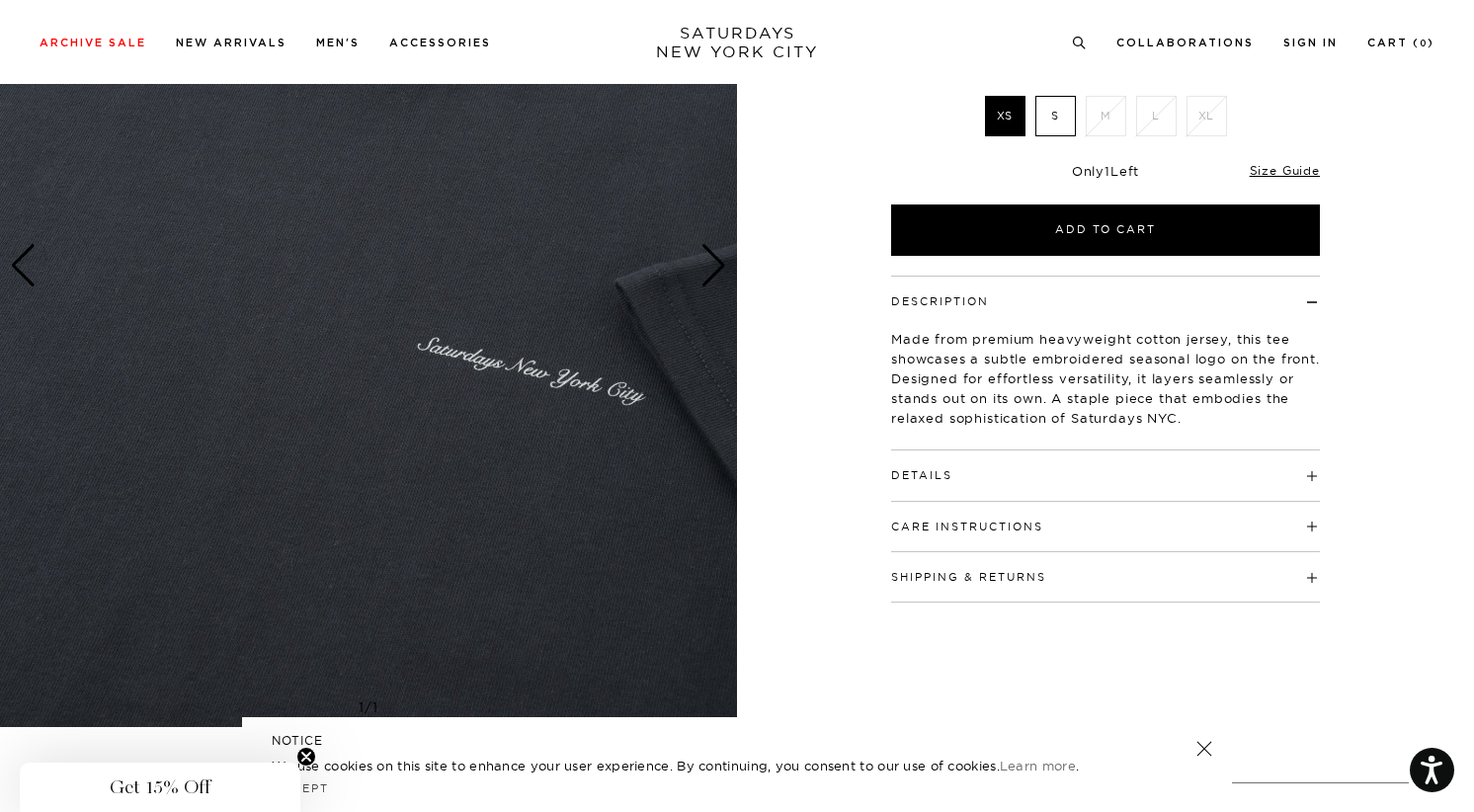 click at bounding box center [713, 266] 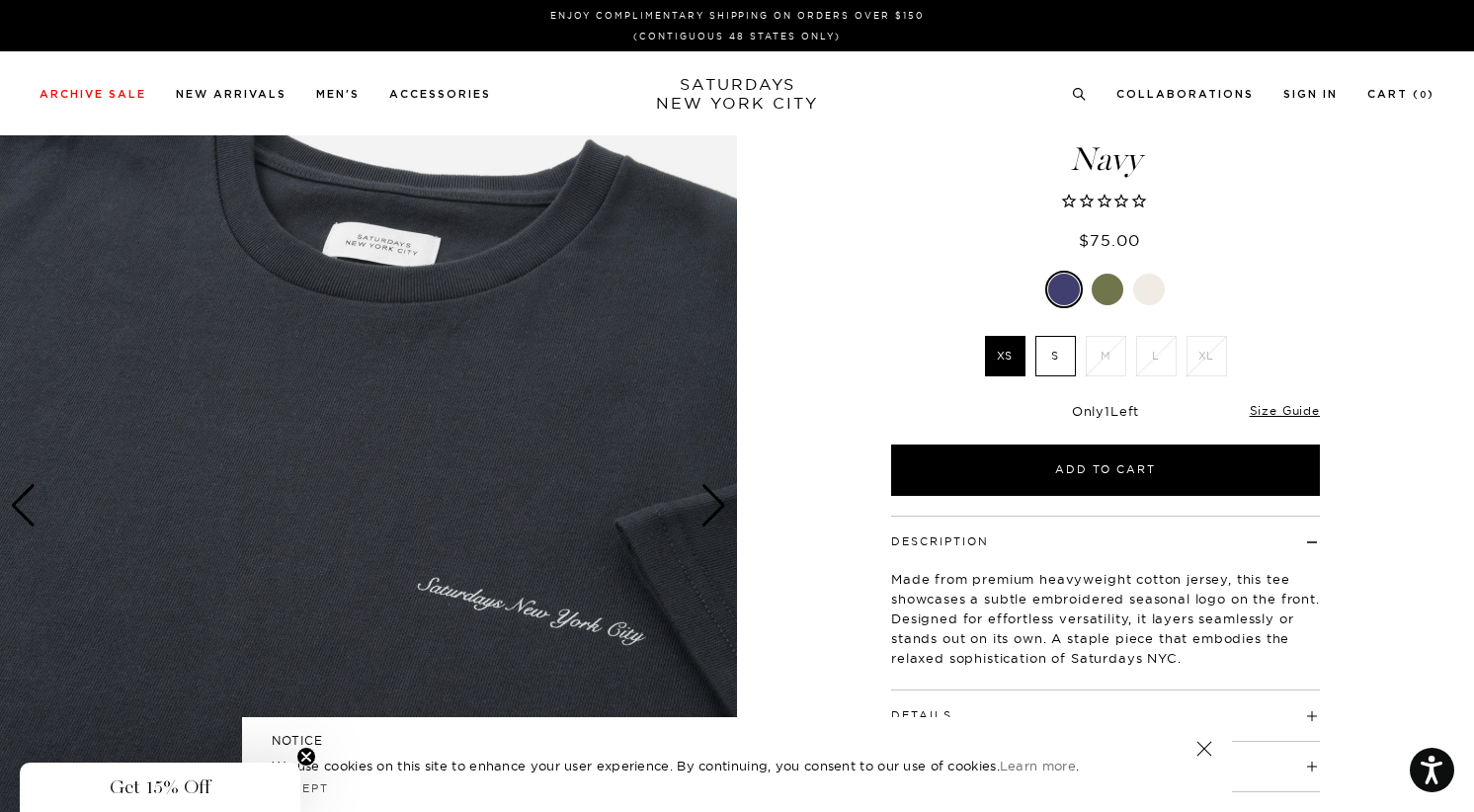 scroll, scrollTop: 0, scrollLeft: 0, axis: both 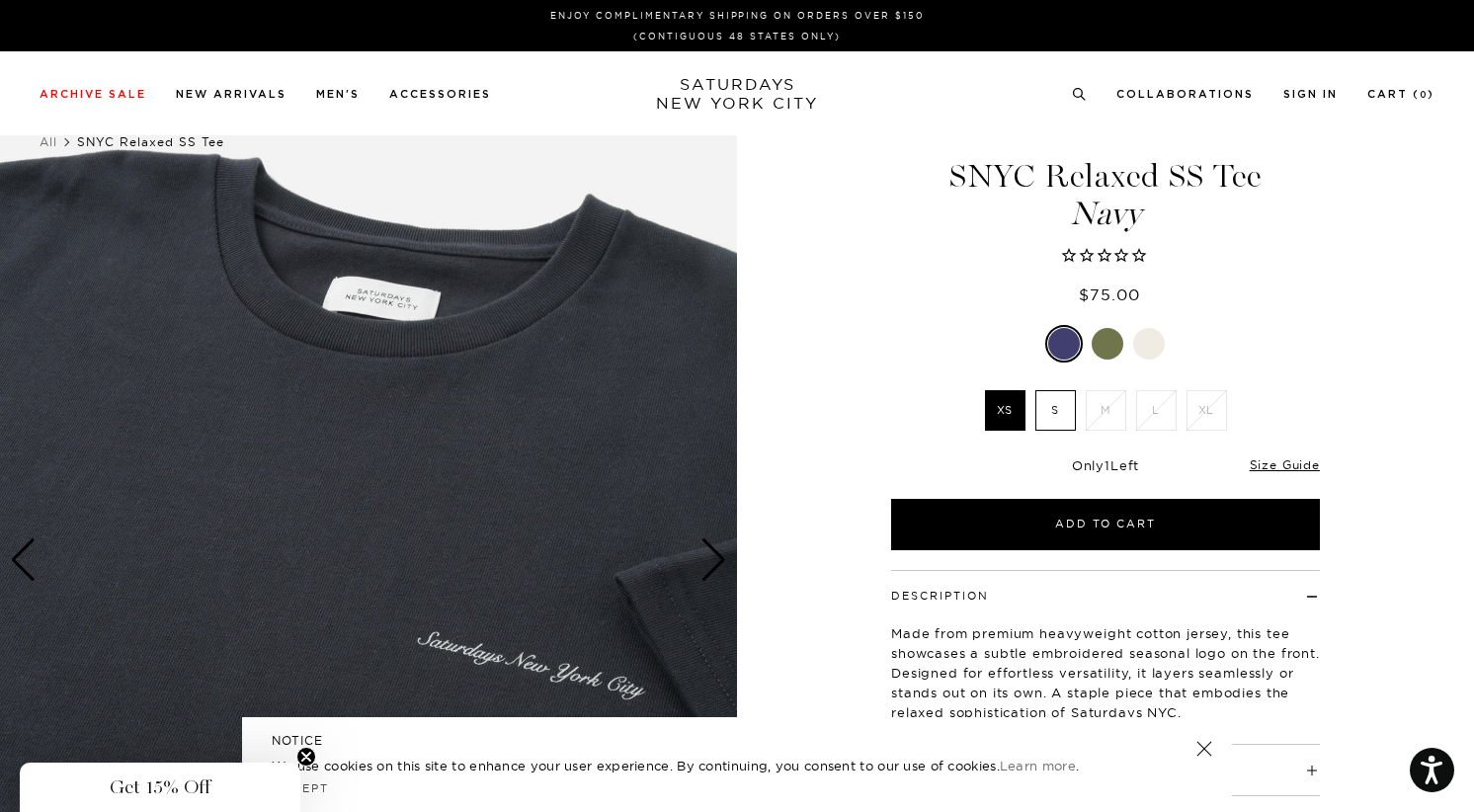 click at bounding box center (1149, 344) 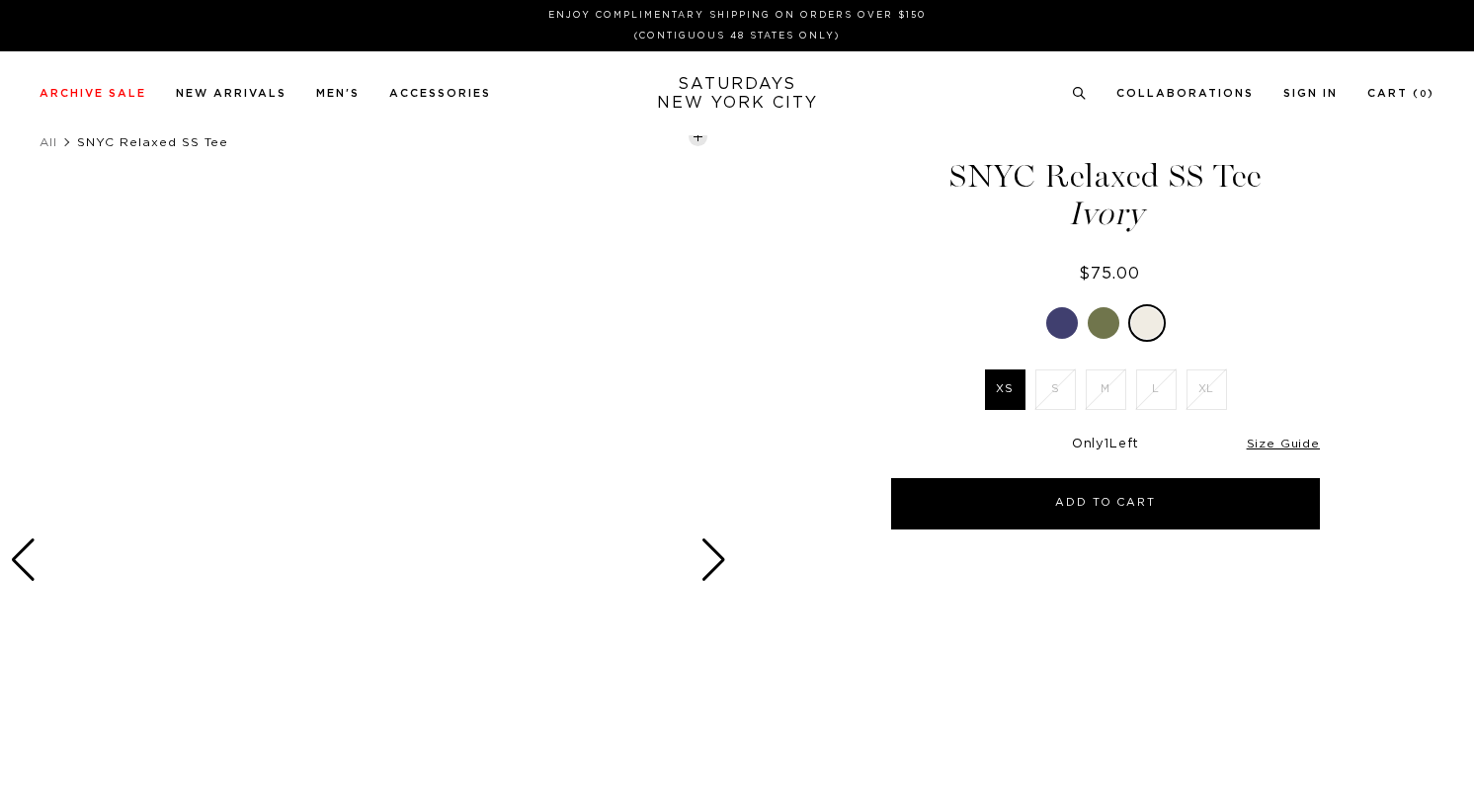 scroll, scrollTop: 0, scrollLeft: 0, axis: both 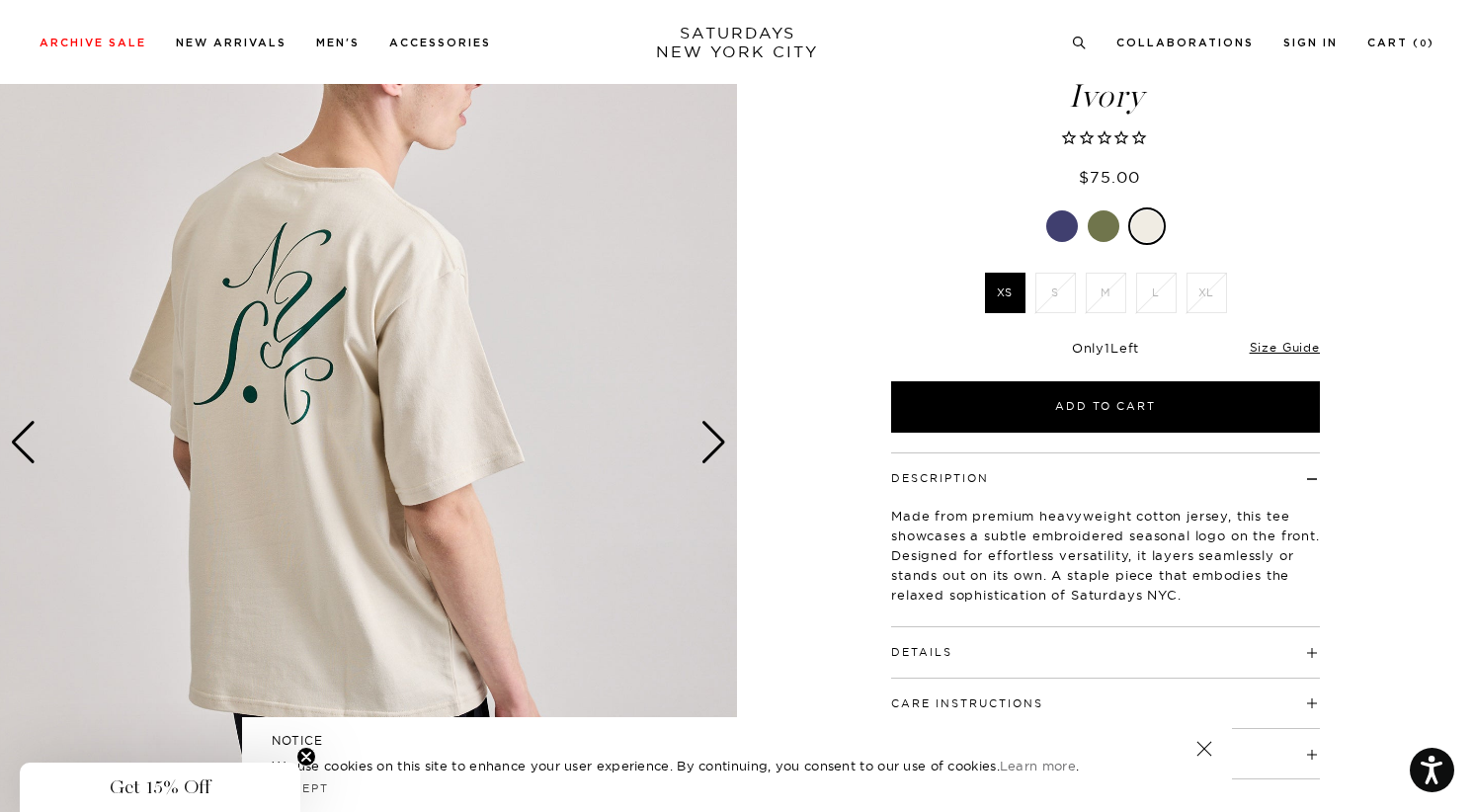 click at bounding box center [713, 443] 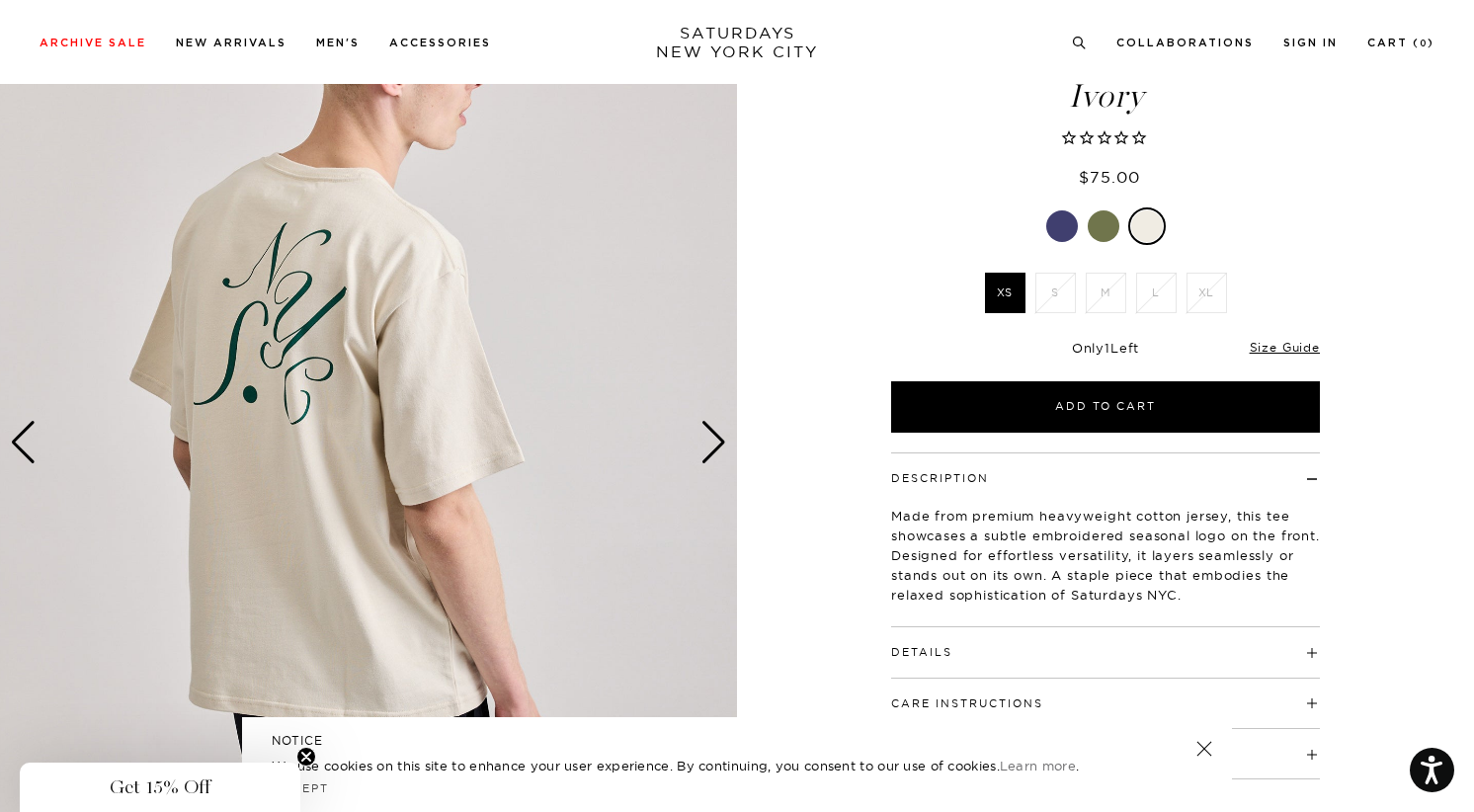 click at bounding box center [713, 443] 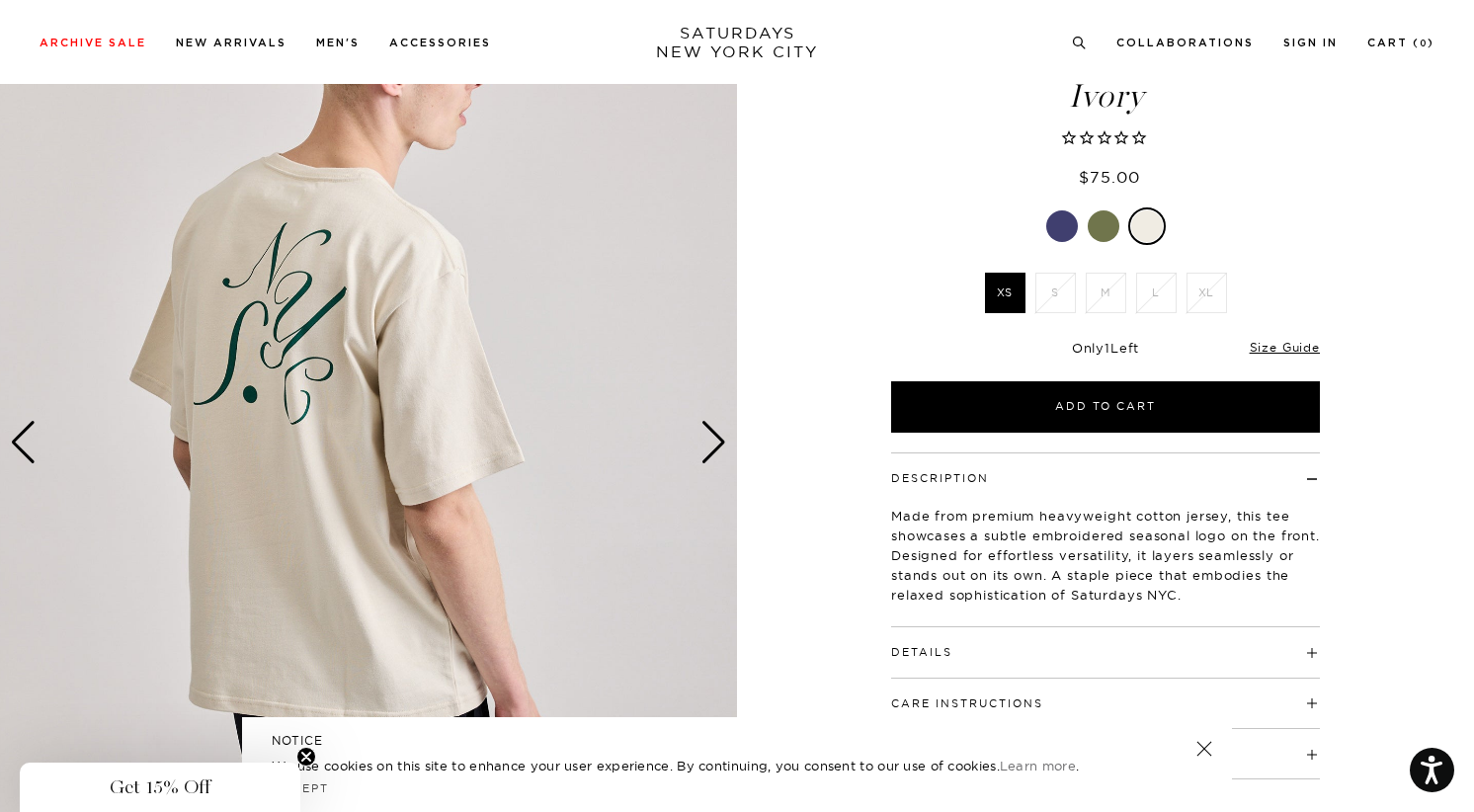 click at bounding box center (713, 443) 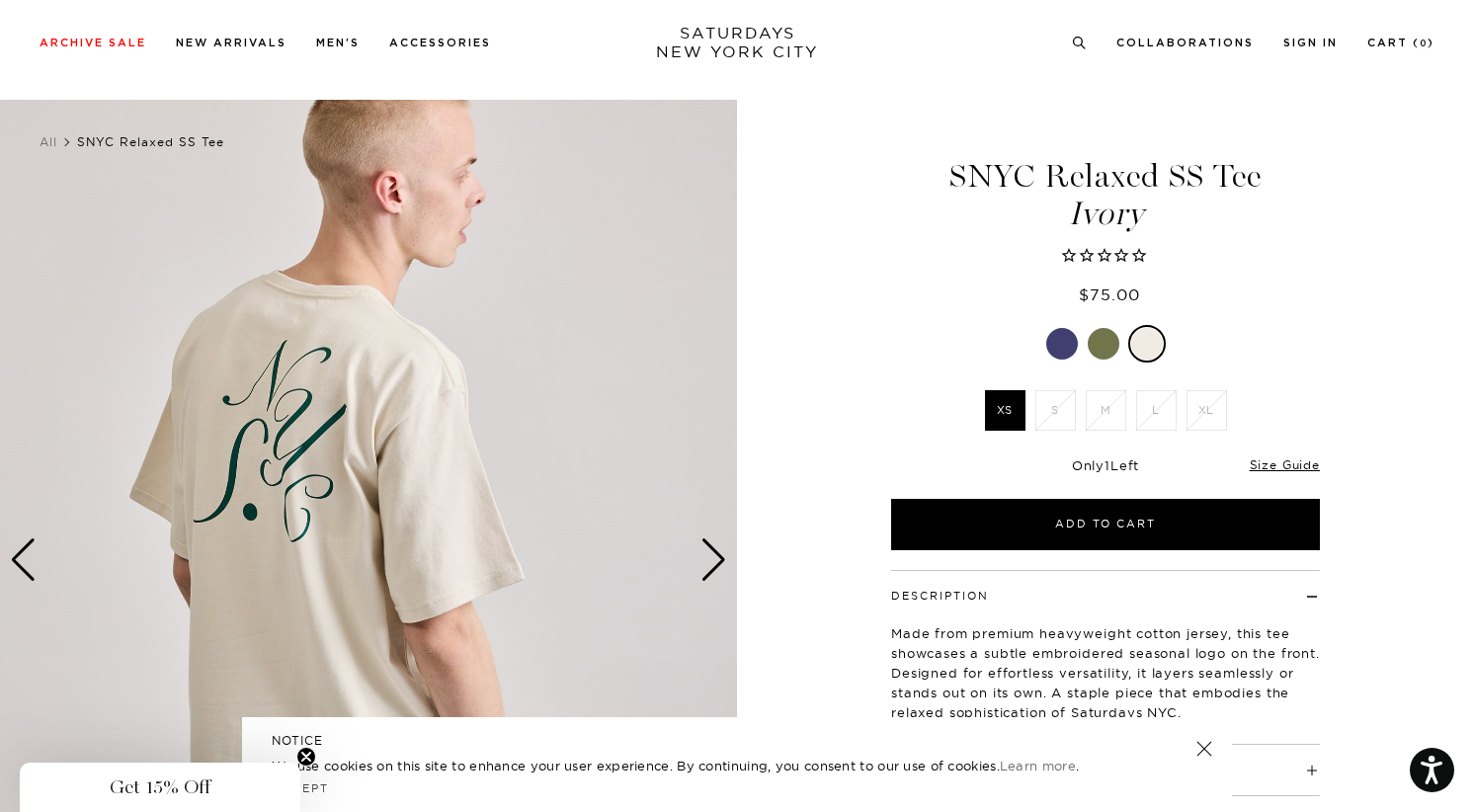 scroll, scrollTop: 29, scrollLeft: 0, axis: vertical 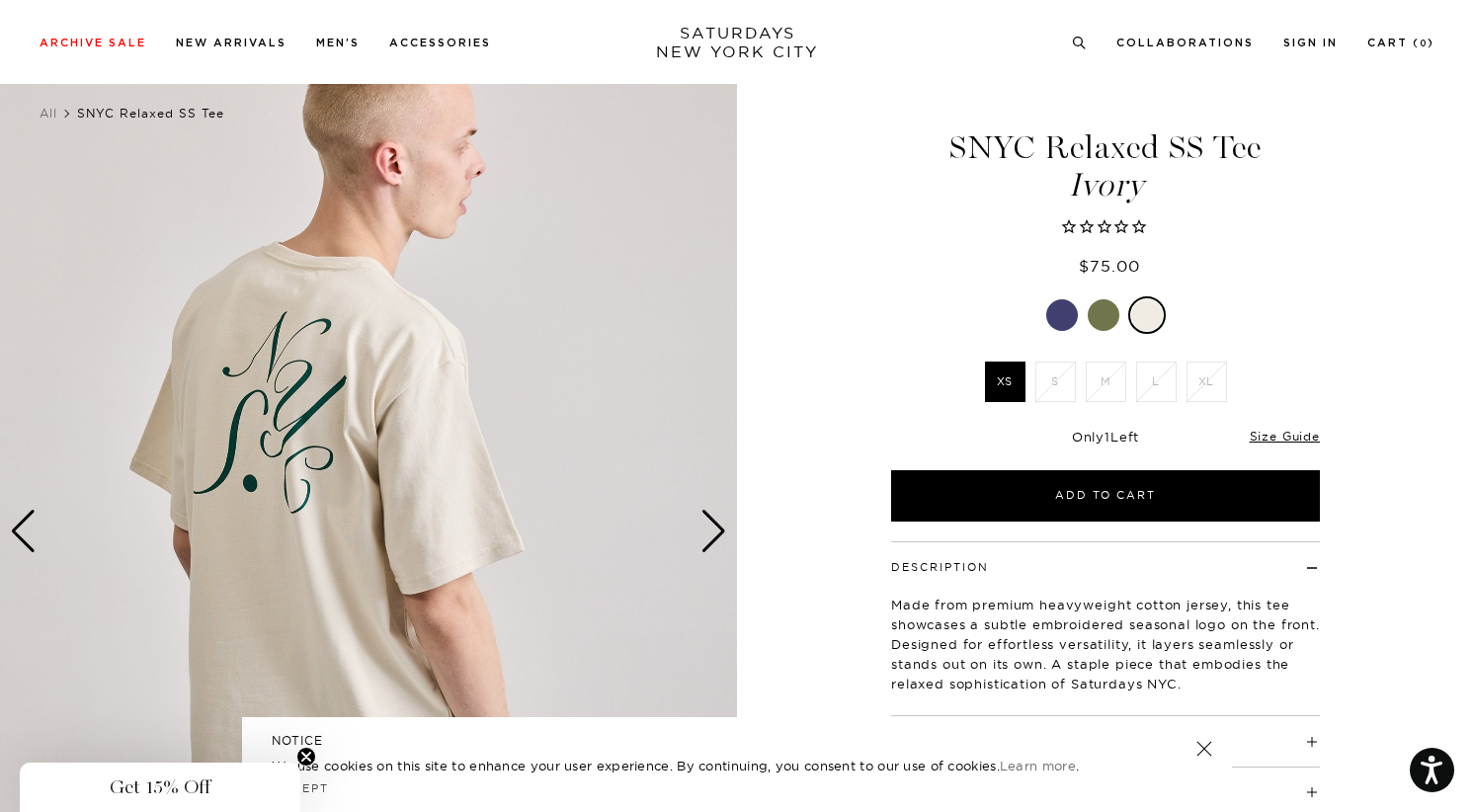 click at bounding box center (1204, 749) 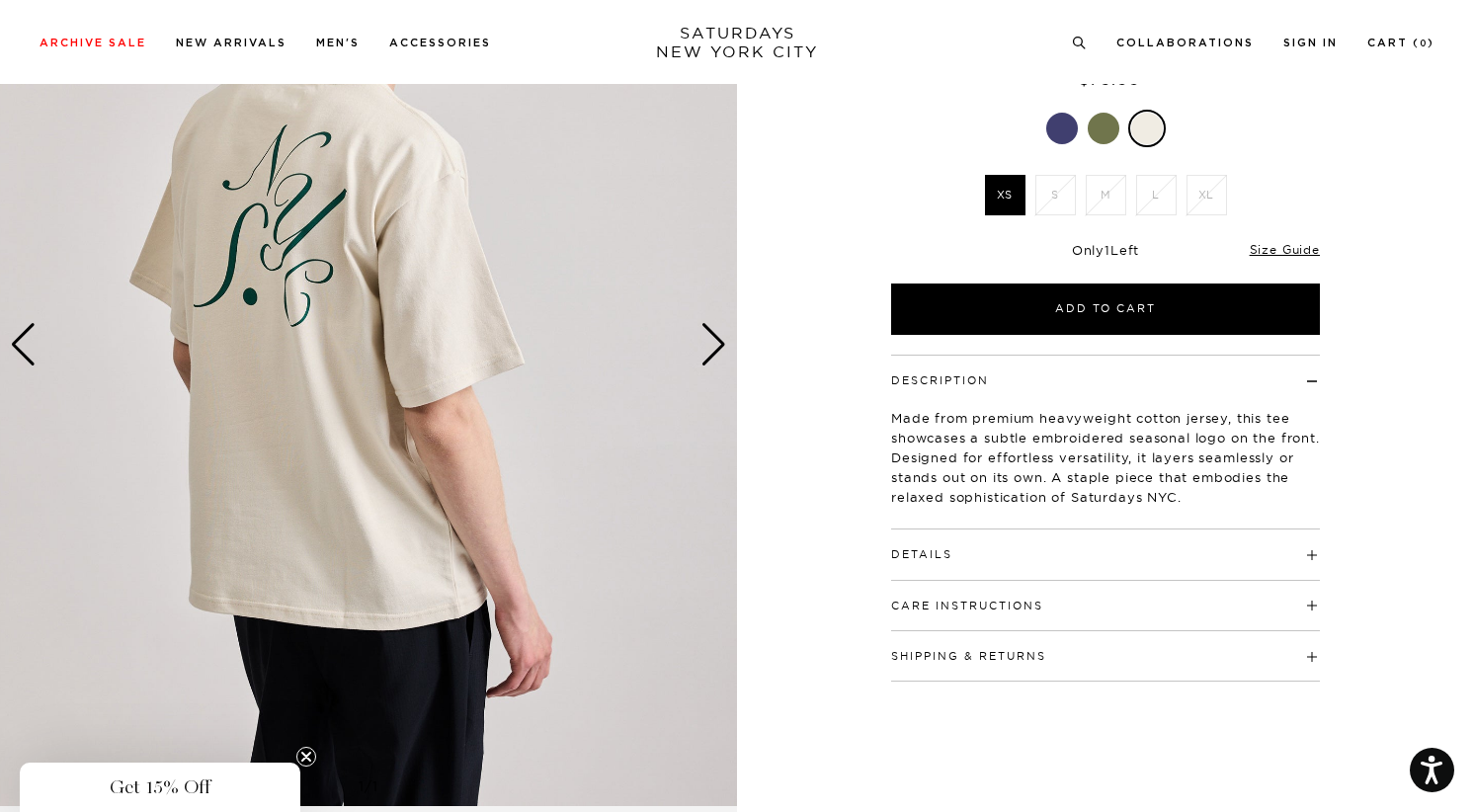 scroll, scrollTop: 218, scrollLeft: 0, axis: vertical 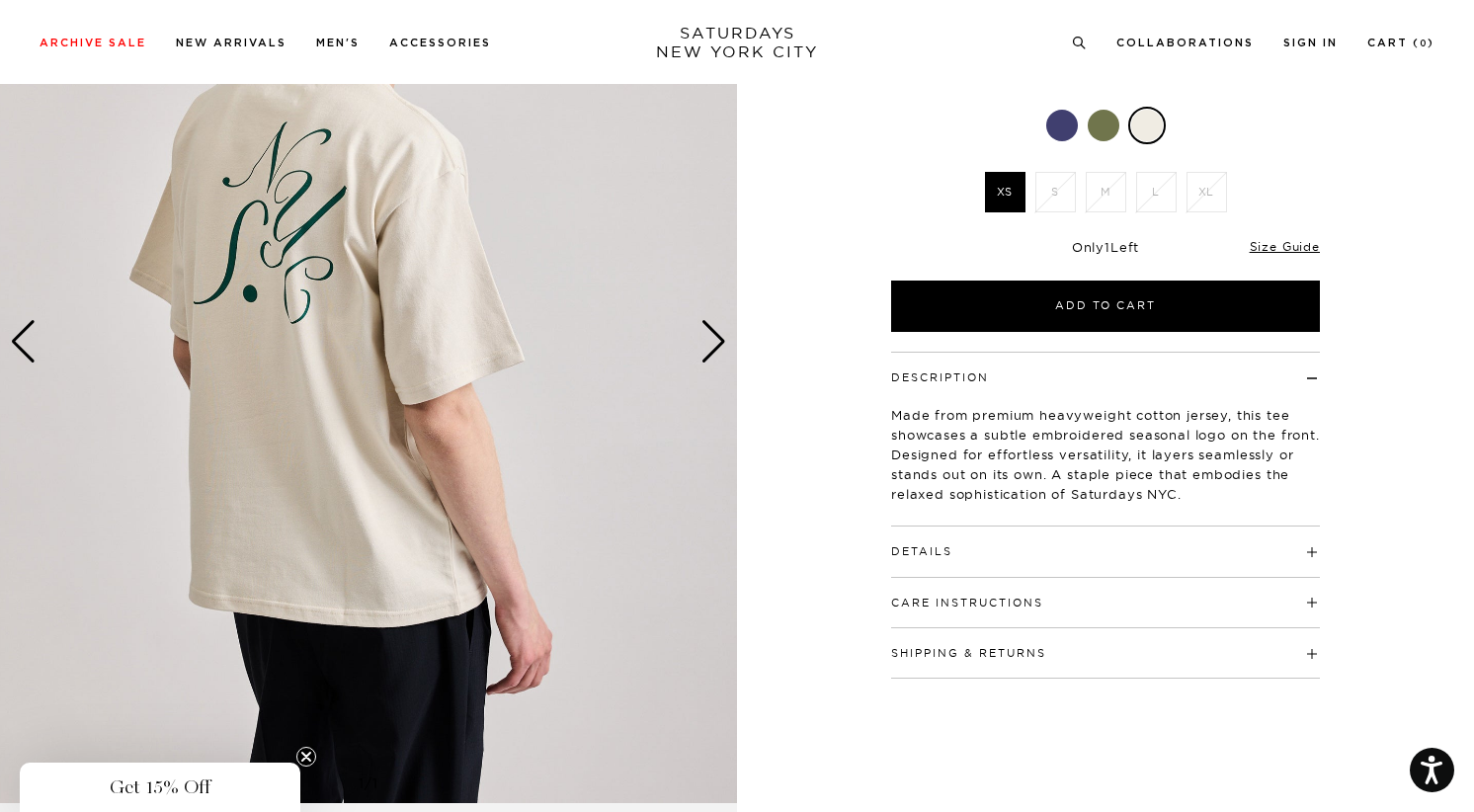 click on "Details" at bounding box center (1106, 542) 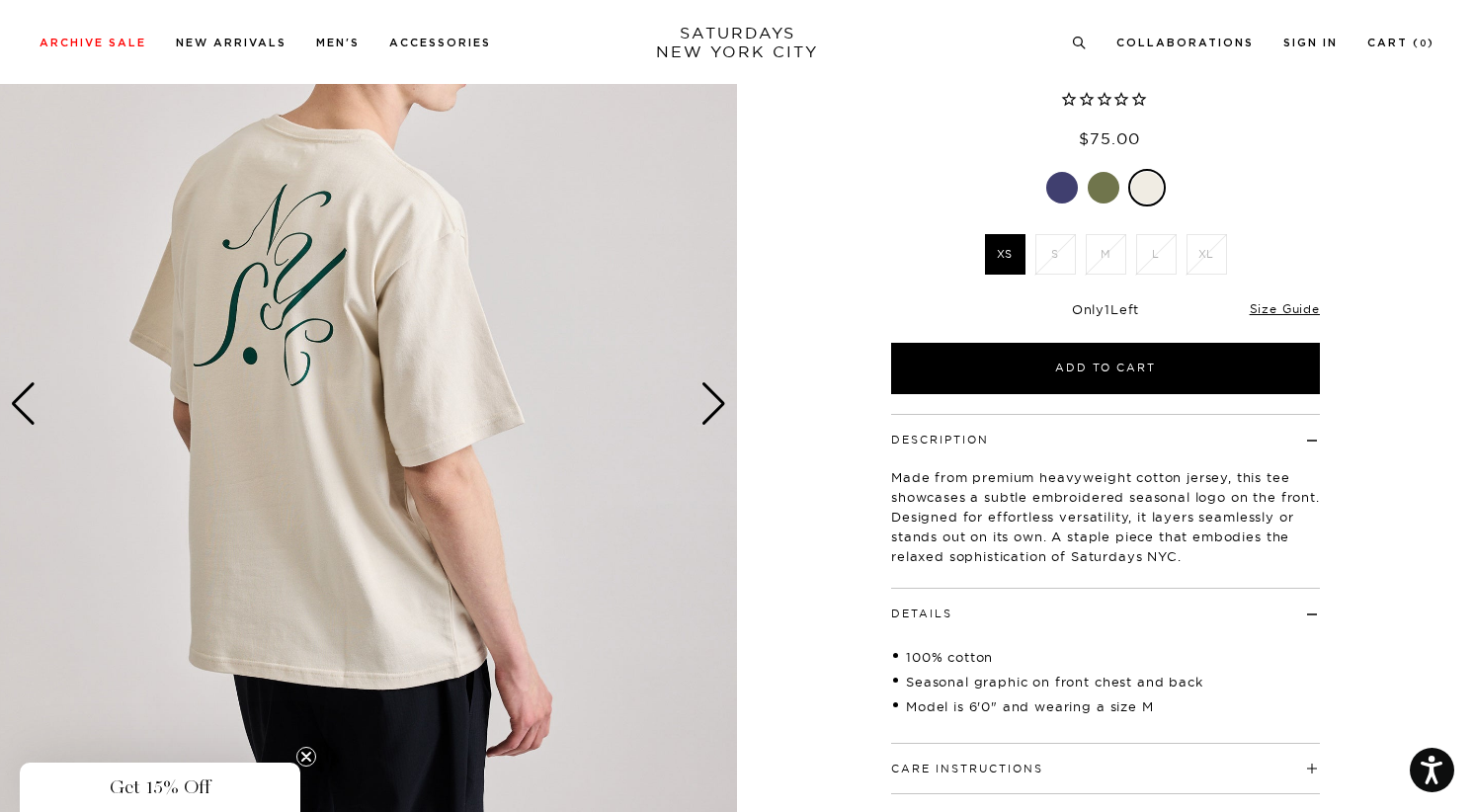 scroll, scrollTop: 0, scrollLeft: 0, axis: both 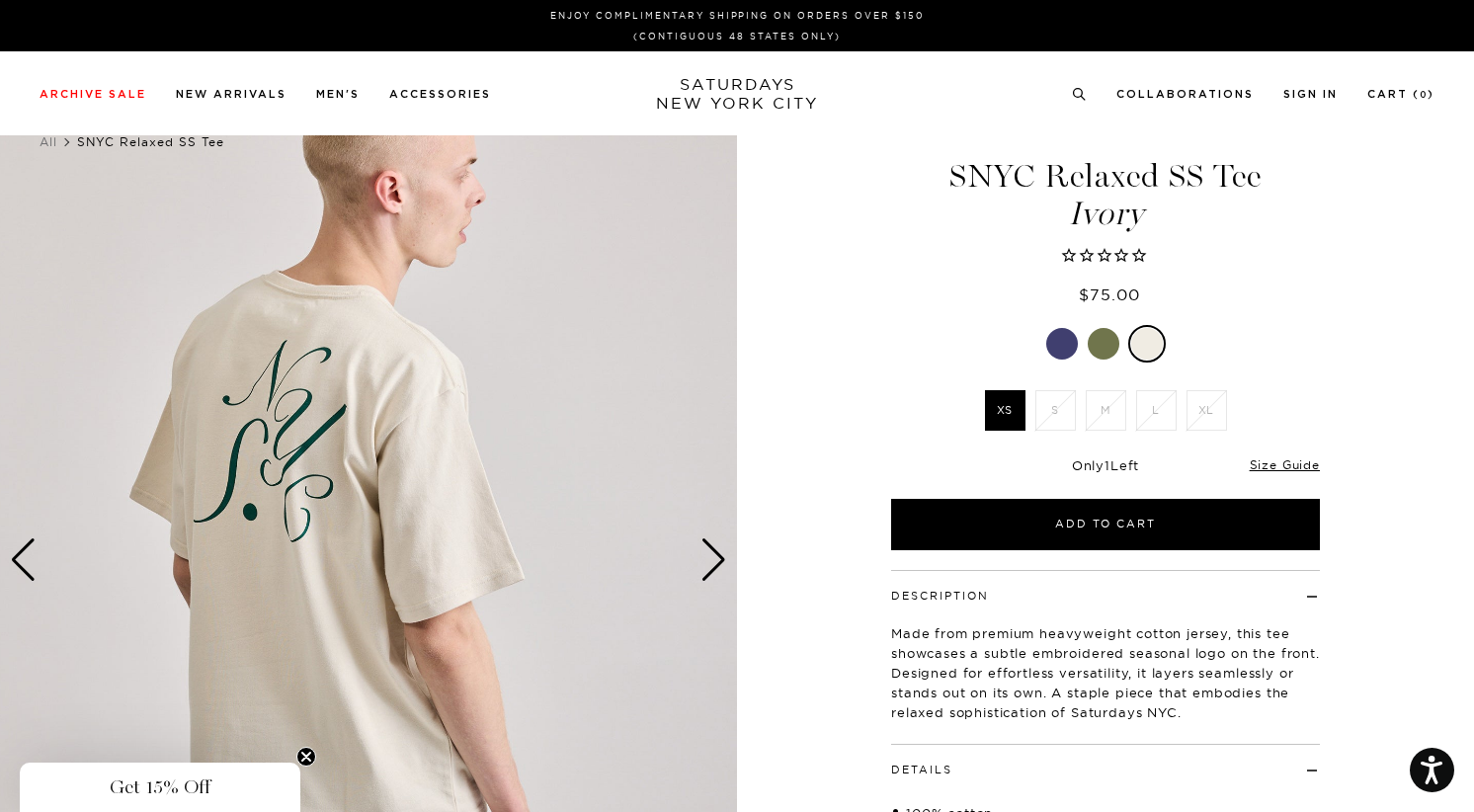 click at bounding box center (1062, 344) 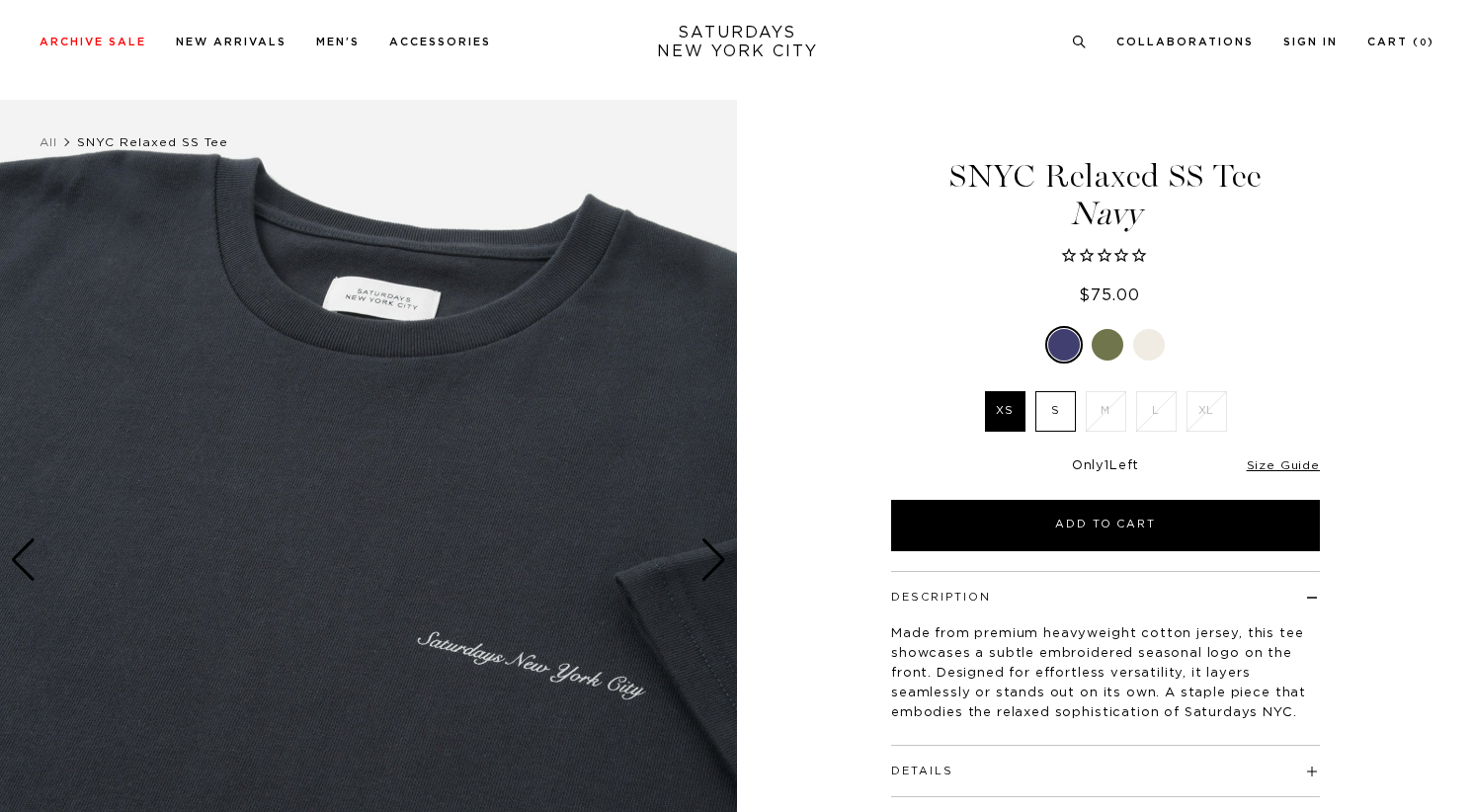 scroll, scrollTop: 122, scrollLeft: 0, axis: vertical 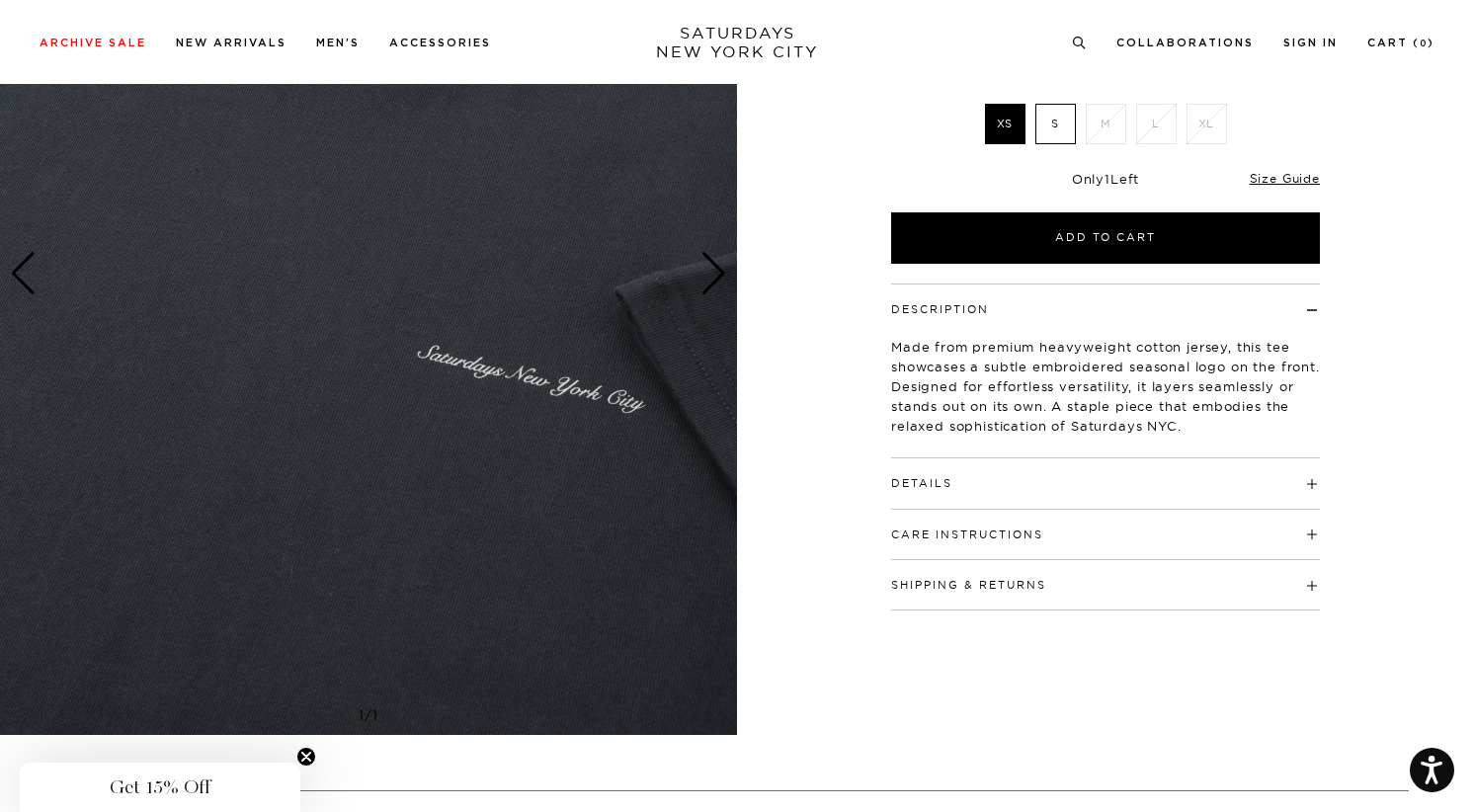 click on "Shipping & Returns
Free shipping to the 48 contiguous states on orders over $150, and returns on all full-price items within 14 days of delivery. International orders and sale items are final sale, and cannot be returned or exchanged." at bounding box center (1106, 585) 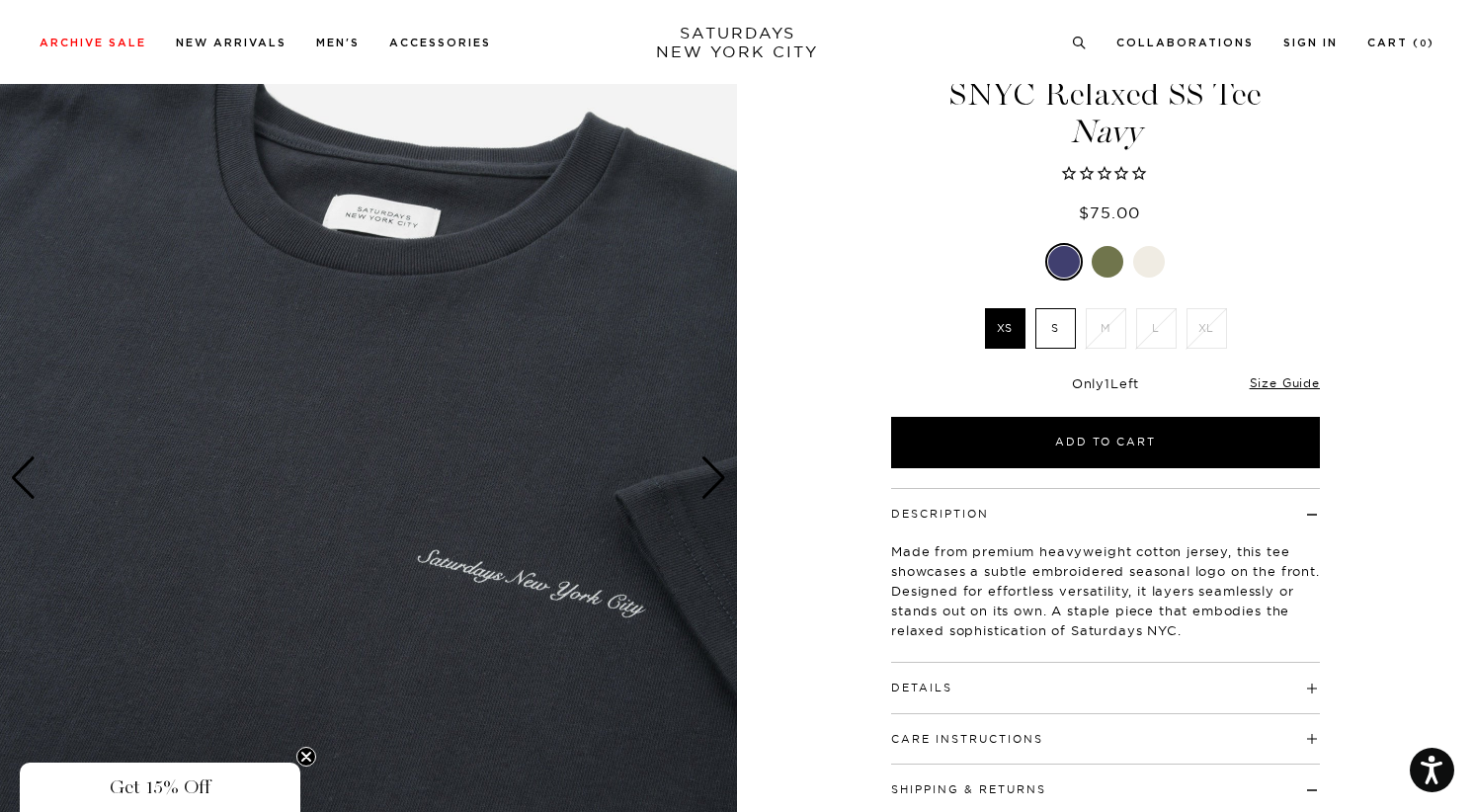 scroll, scrollTop: 27, scrollLeft: 0, axis: vertical 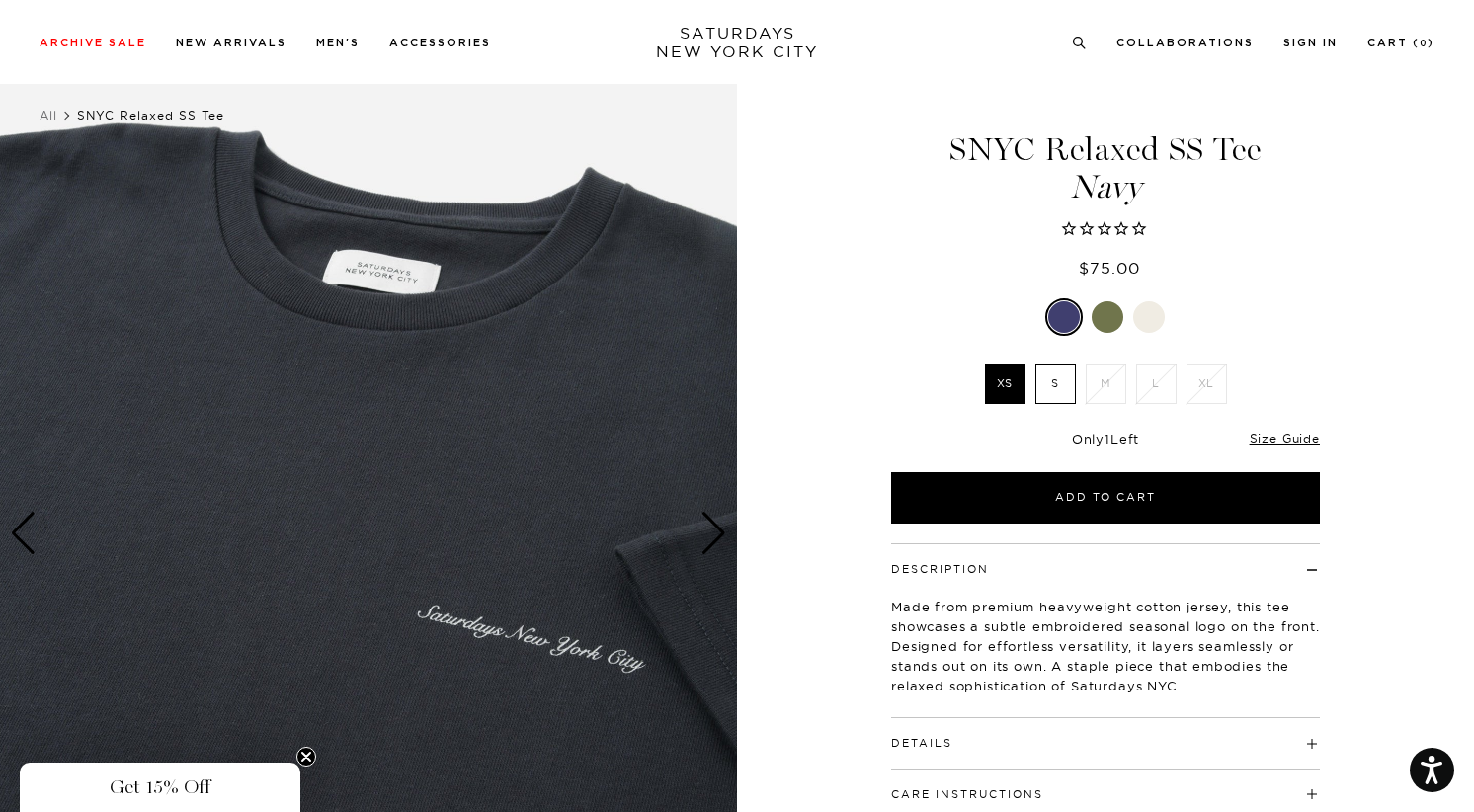 click at bounding box center (1149, 317) 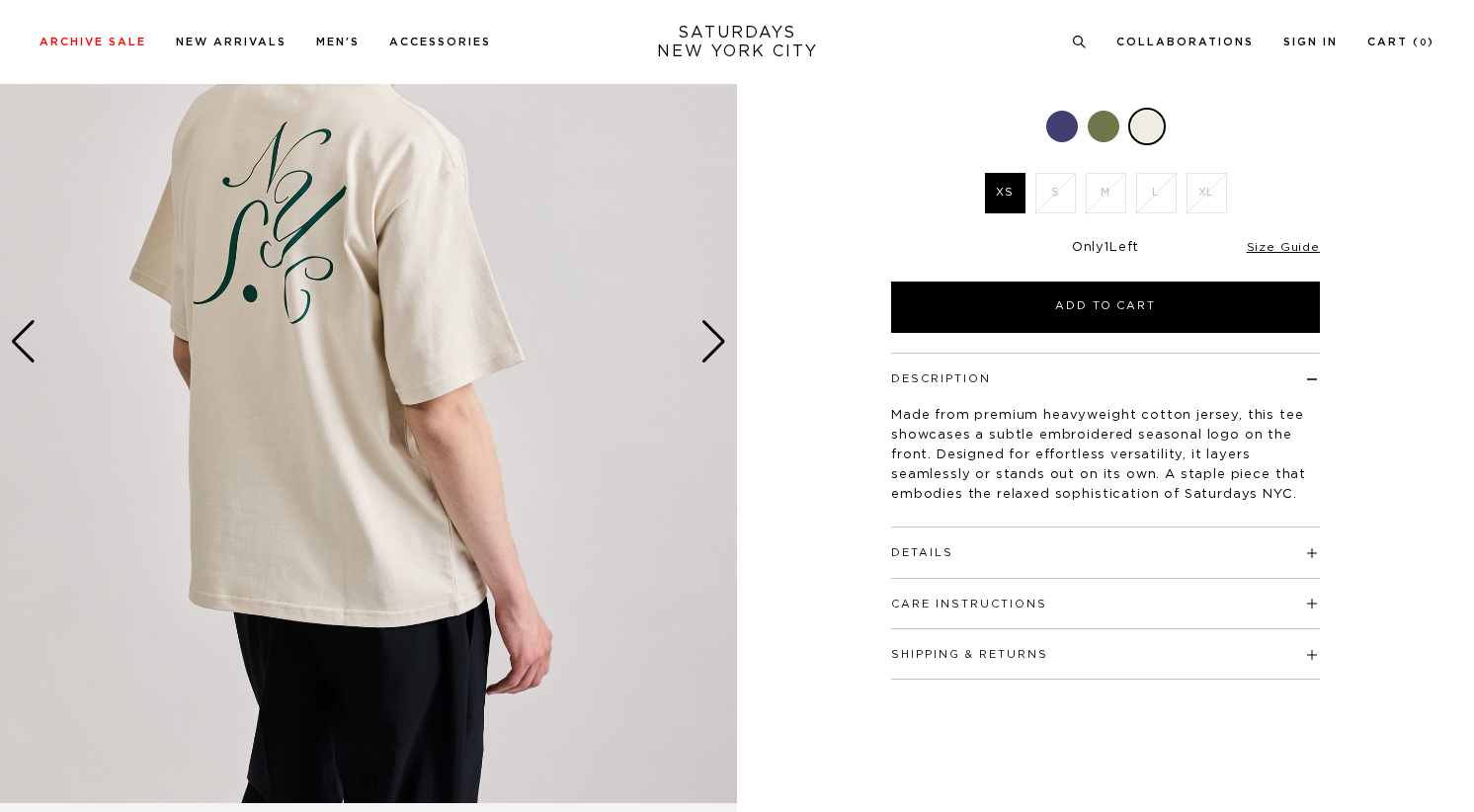 scroll, scrollTop: 23, scrollLeft: 0, axis: vertical 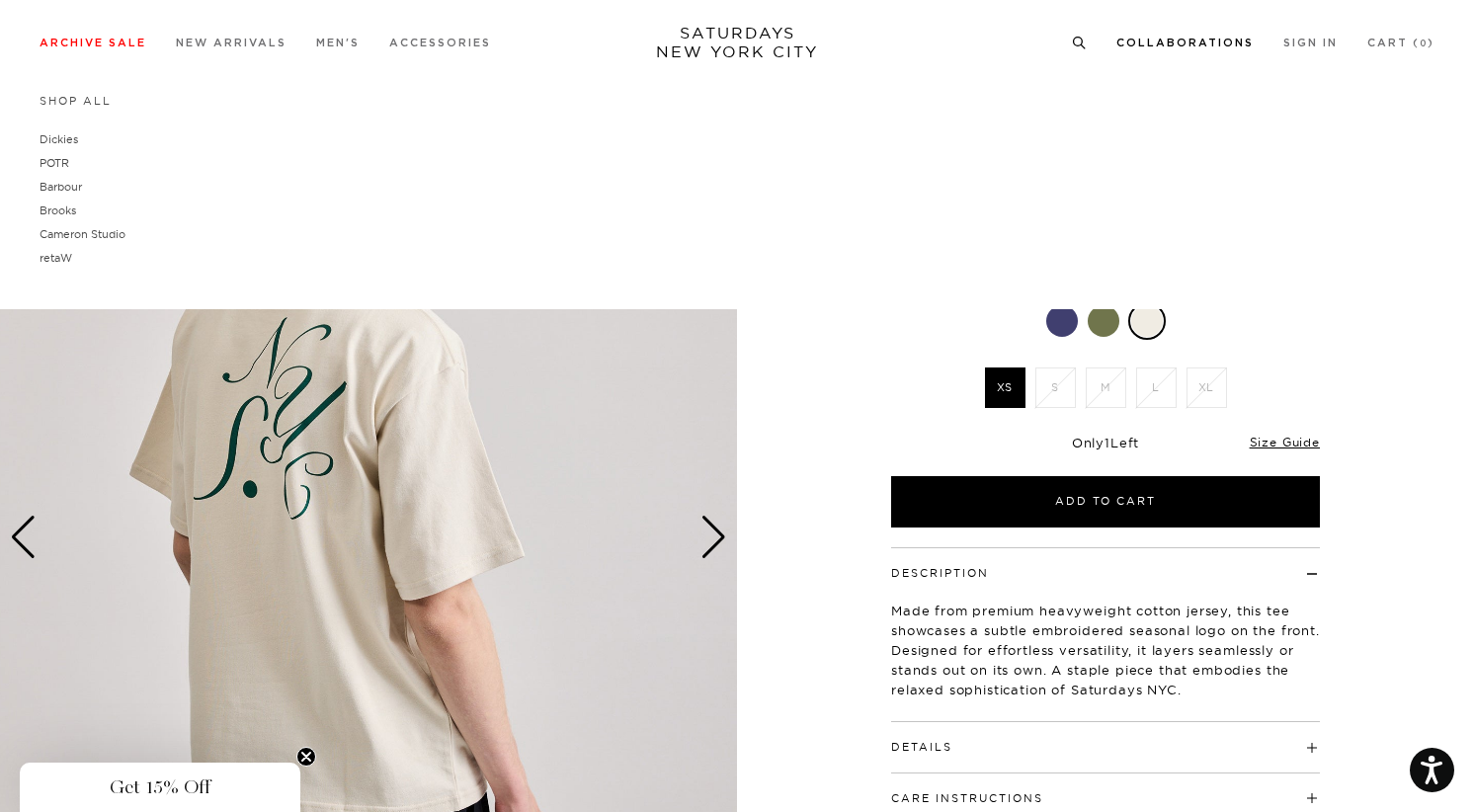 click on "Collaborations" at bounding box center (1185, 42) 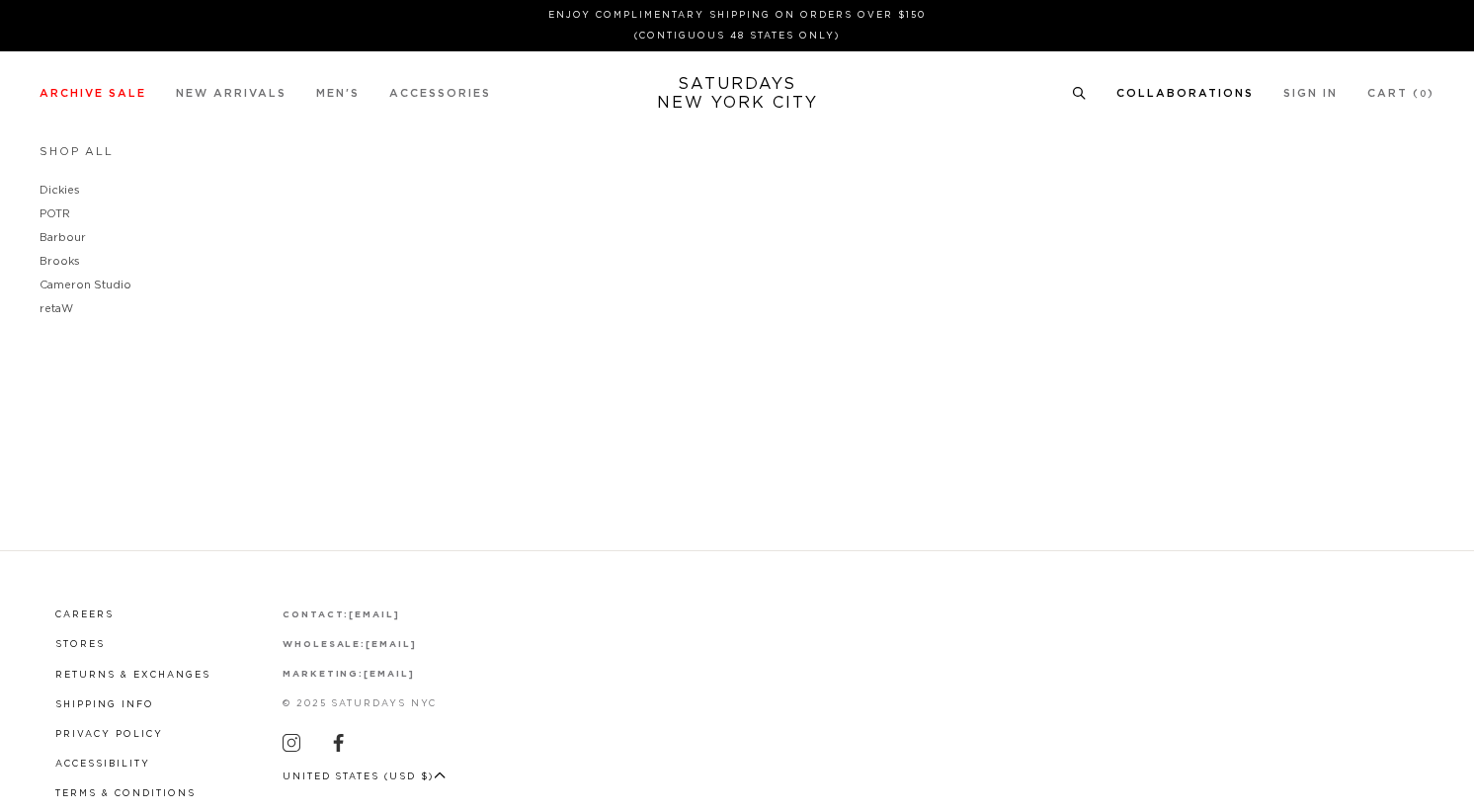 scroll, scrollTop: 0, scrollLeft: 0, axis: both 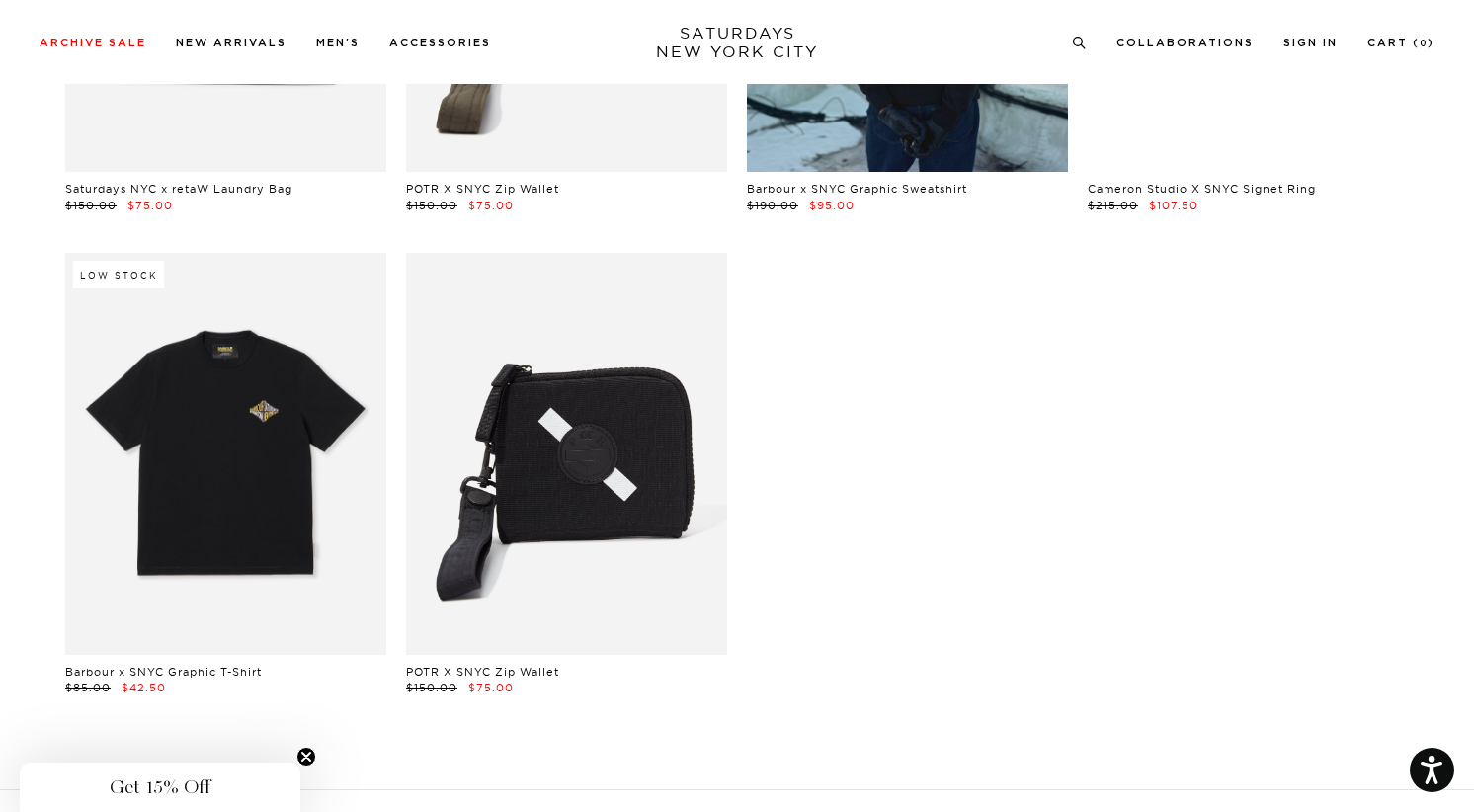 click at bounding box center [225, 453] 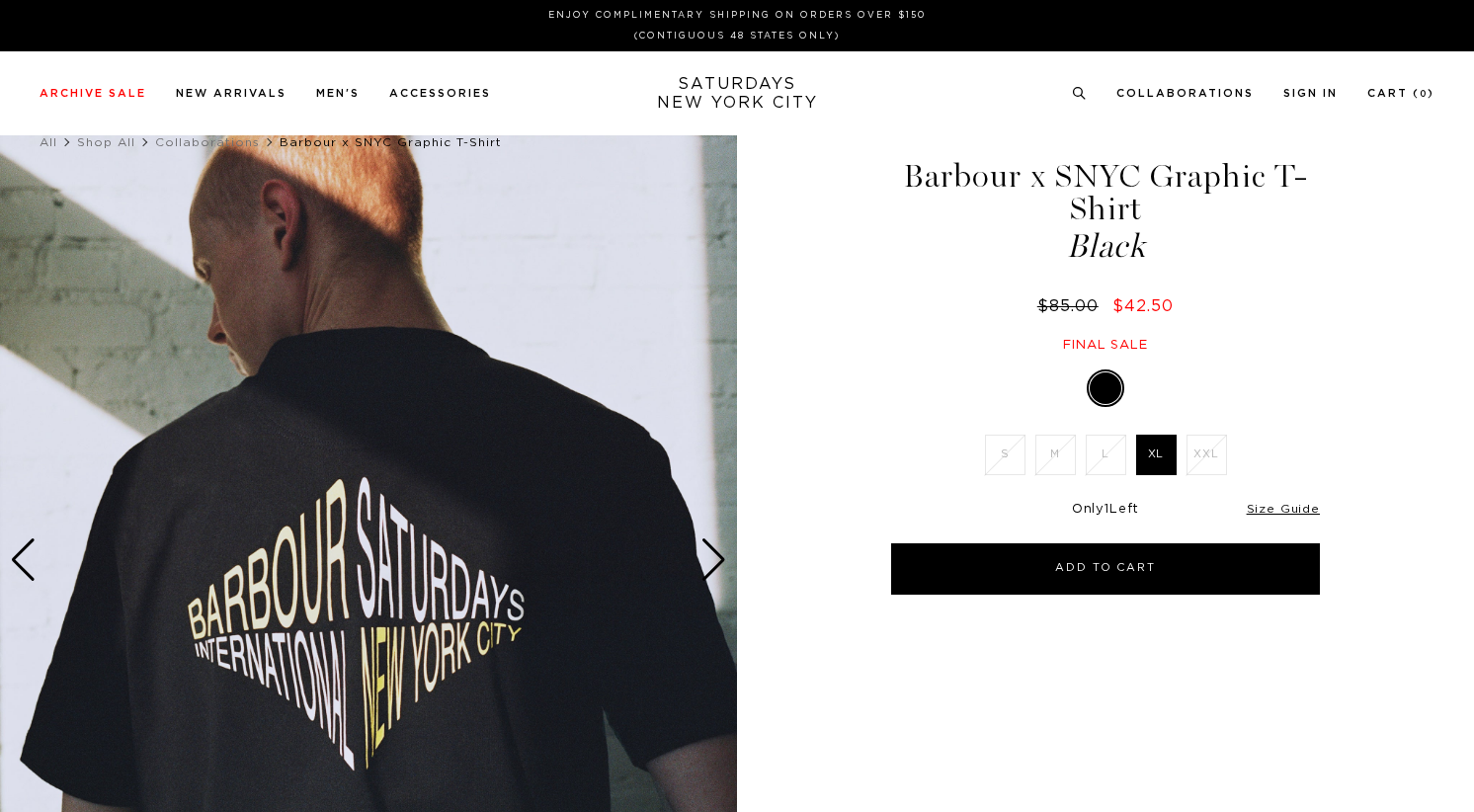 scroll, scrollTop: 0, scrollLeft: 0, axis: both 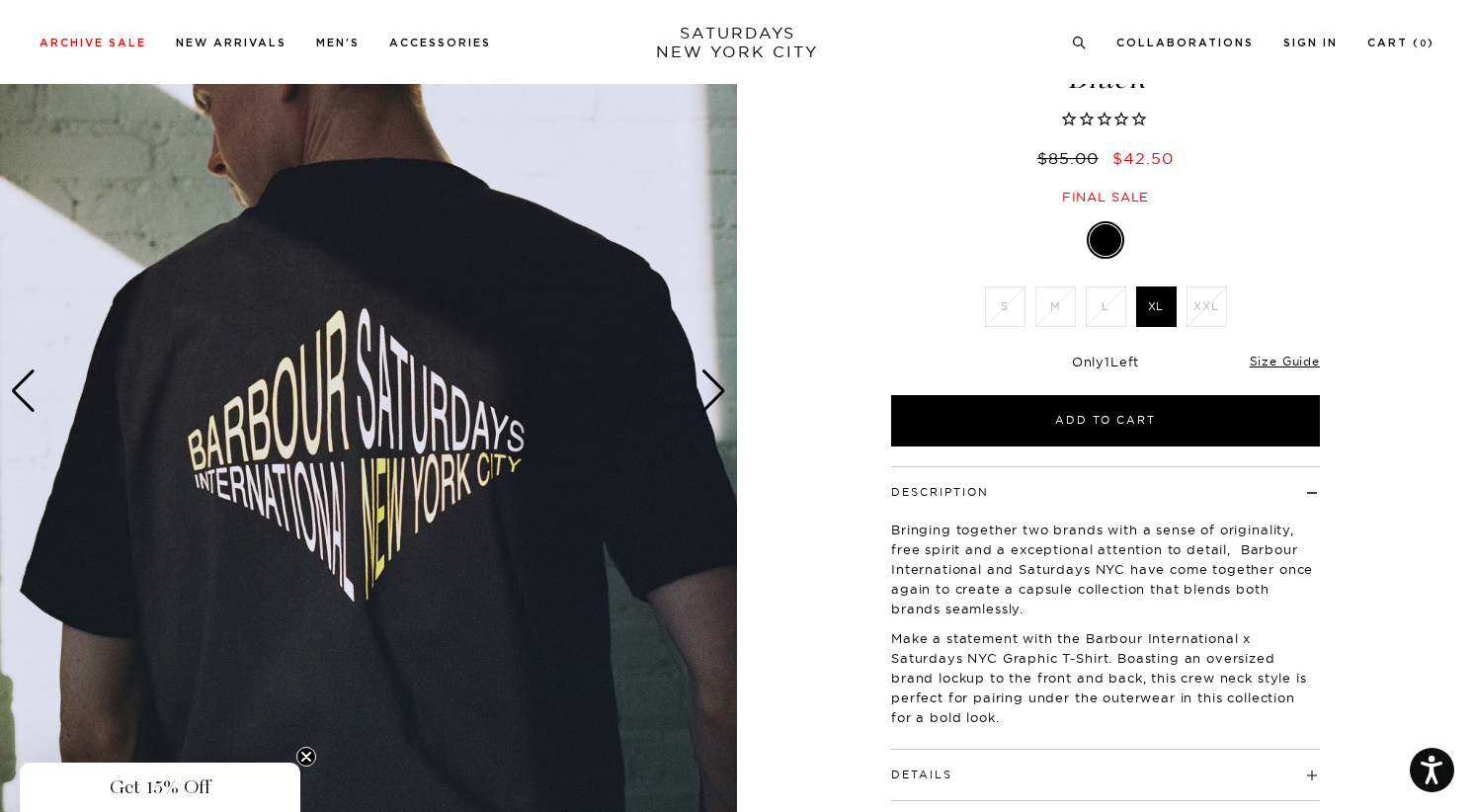 click at bounding box center (713, 391) 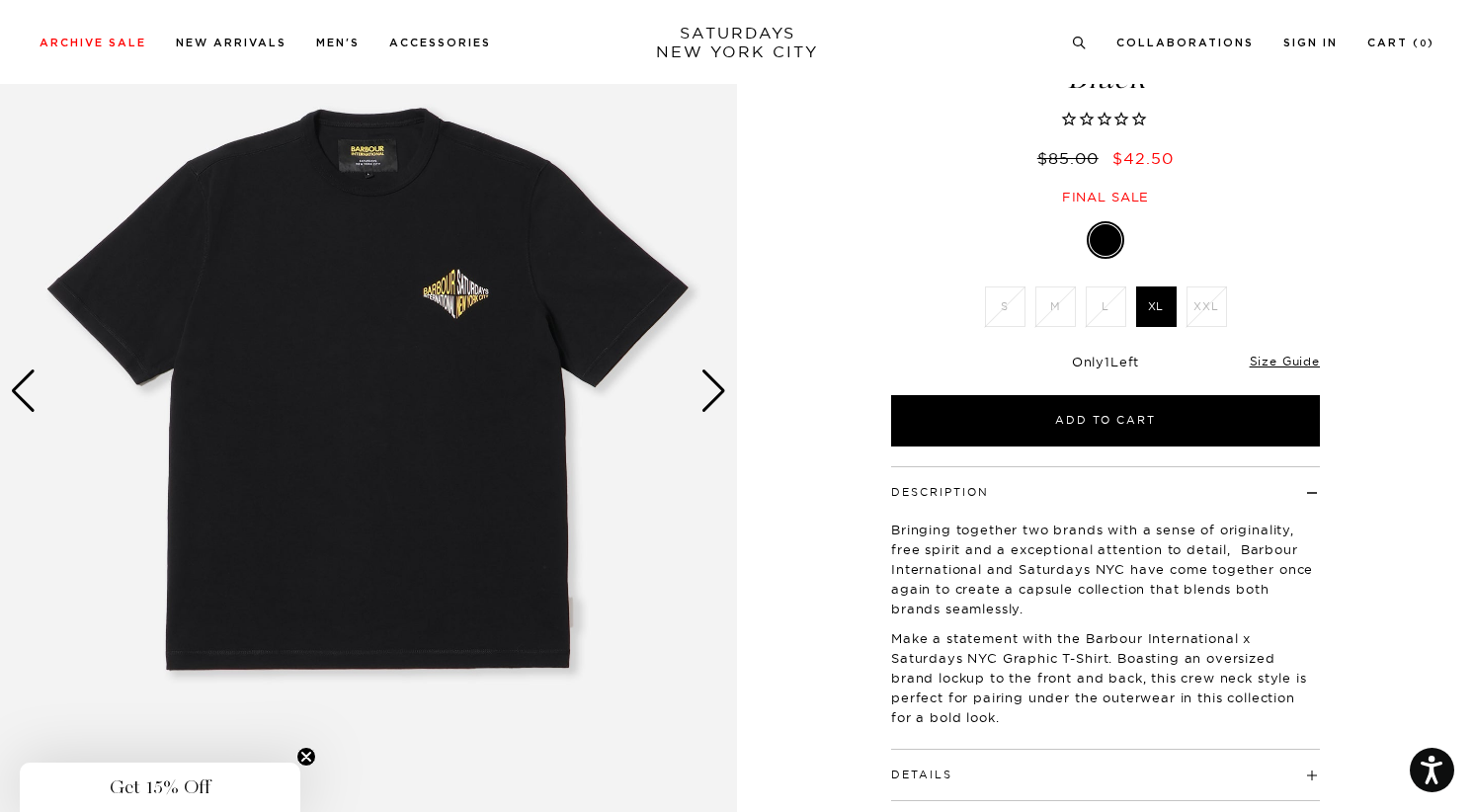 click at bounding box center [713, 391] 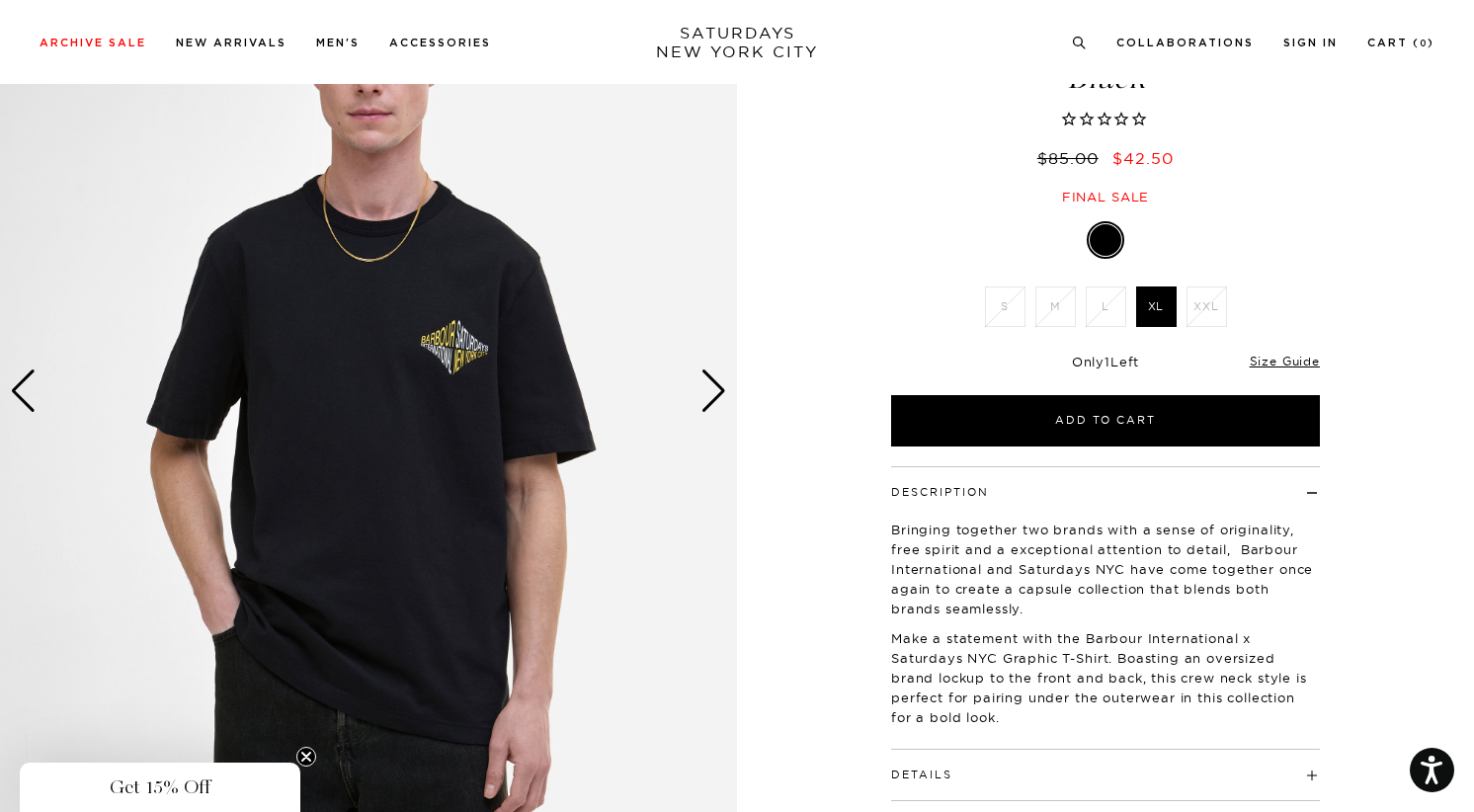 click at bounding box center (713, 391) 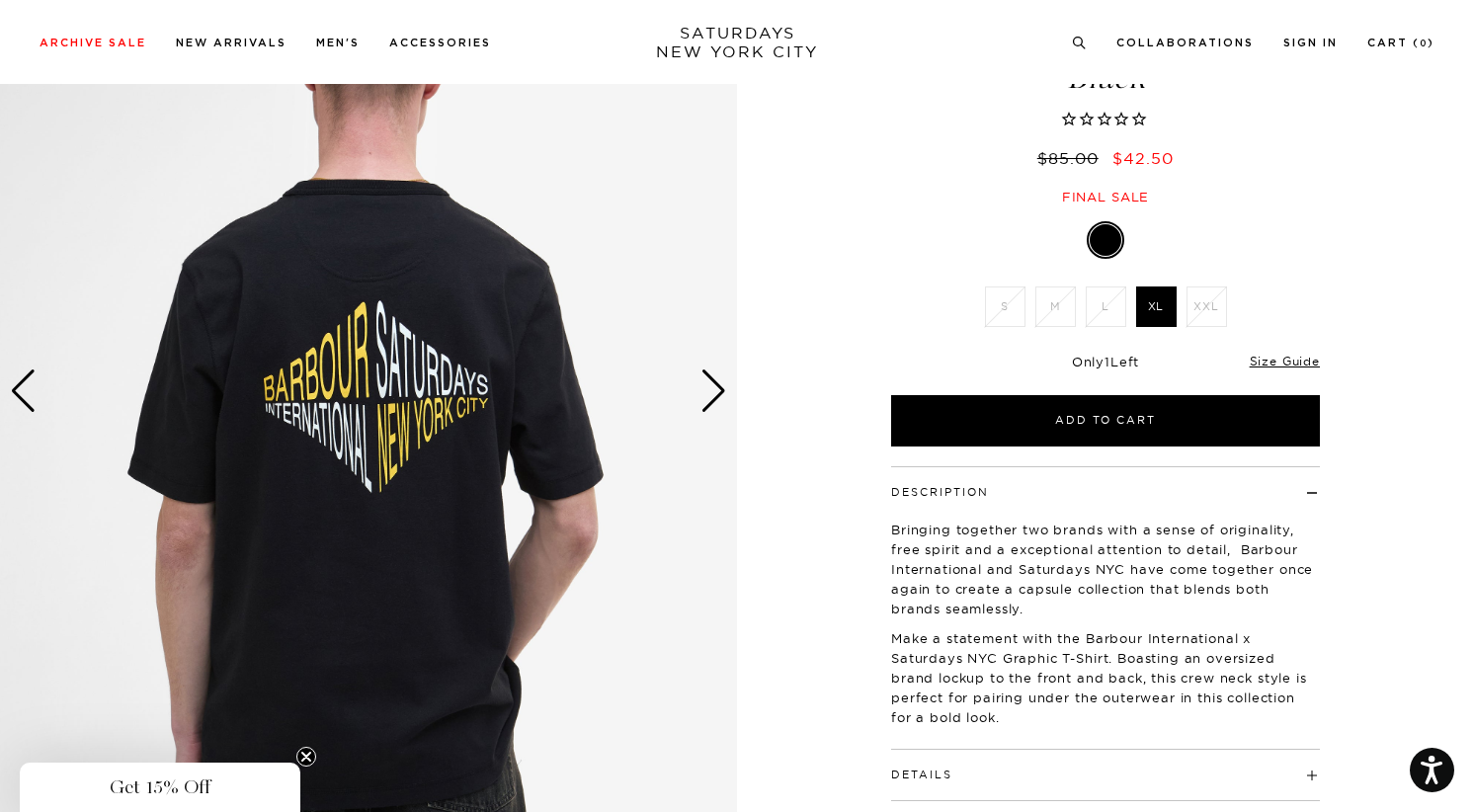 click at bounding box center [713, 391] 